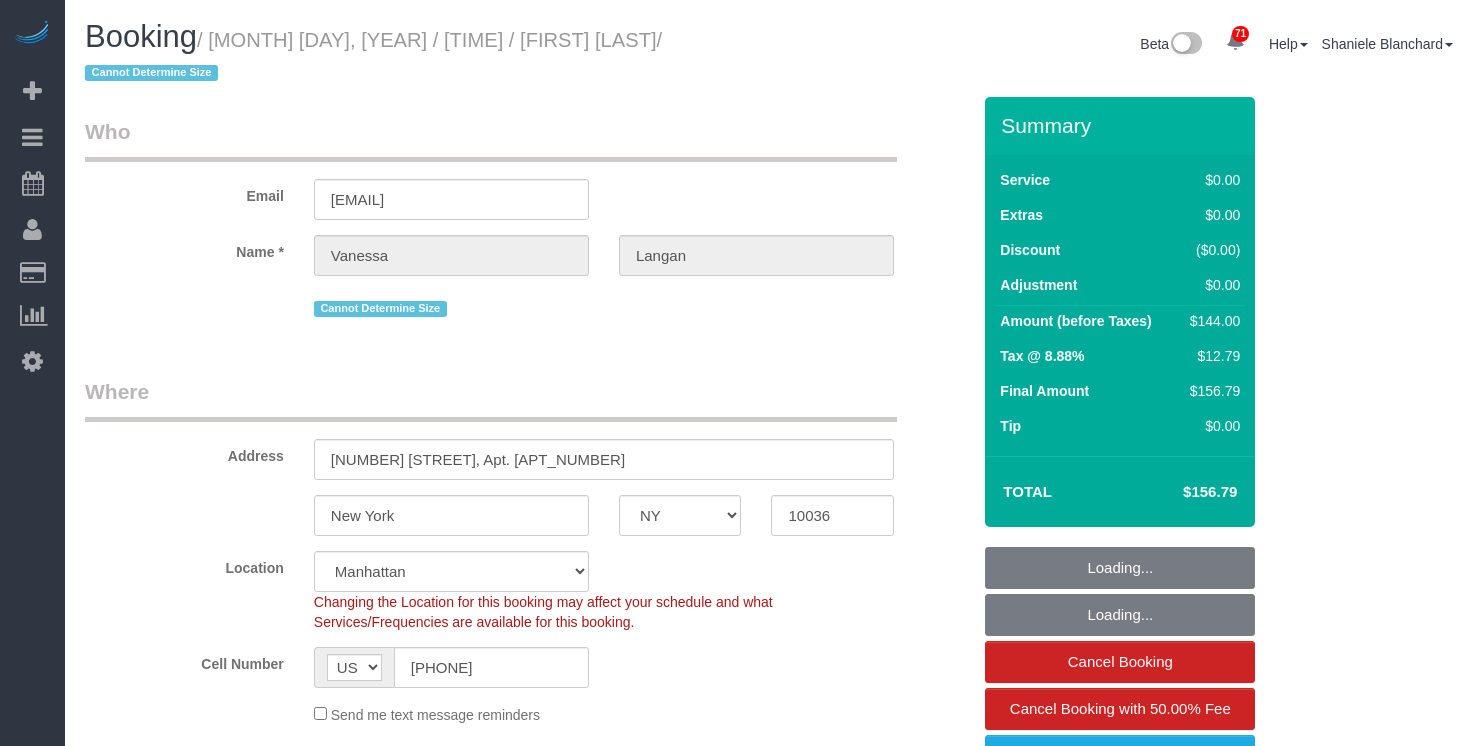 select on "NY" 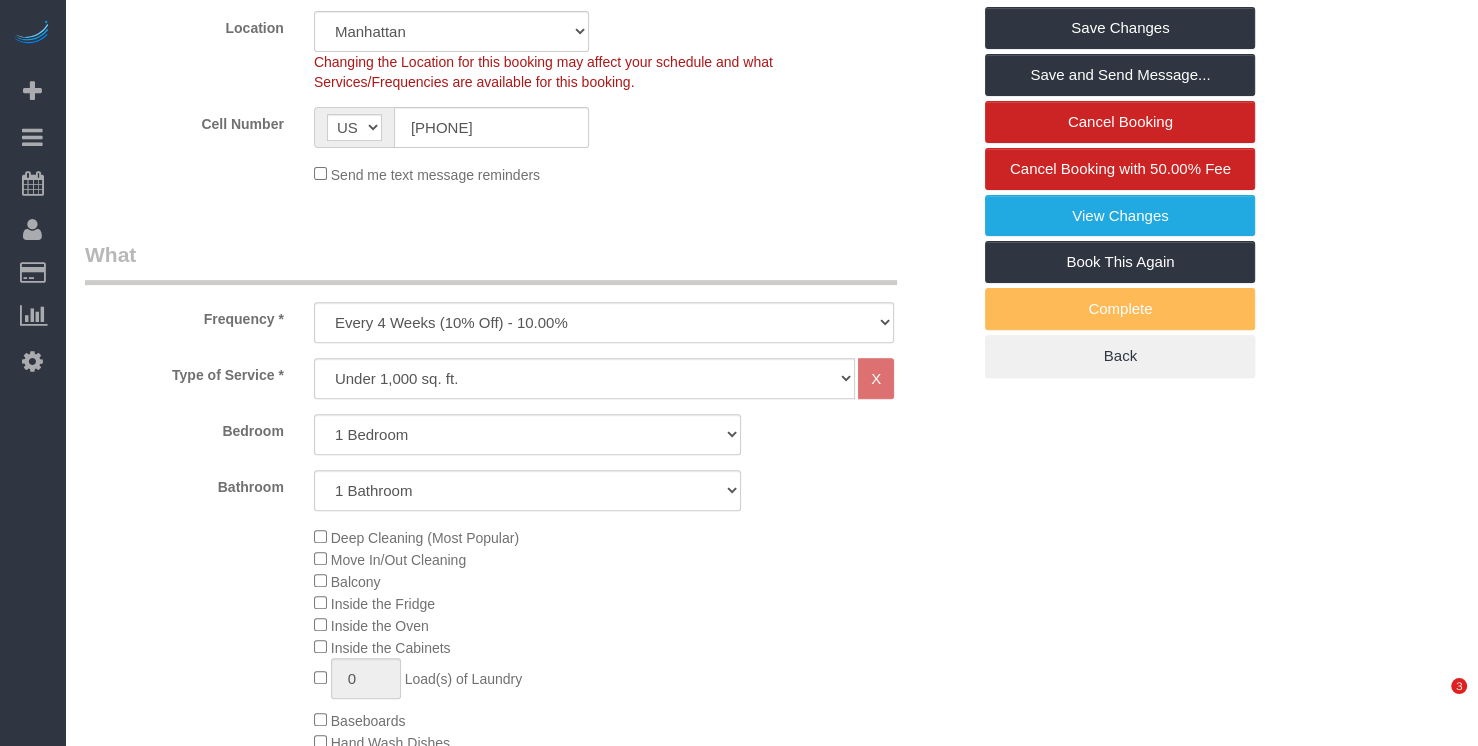 scroll, scrollTop: 2031, scrollLeft: 0, axis: vertical 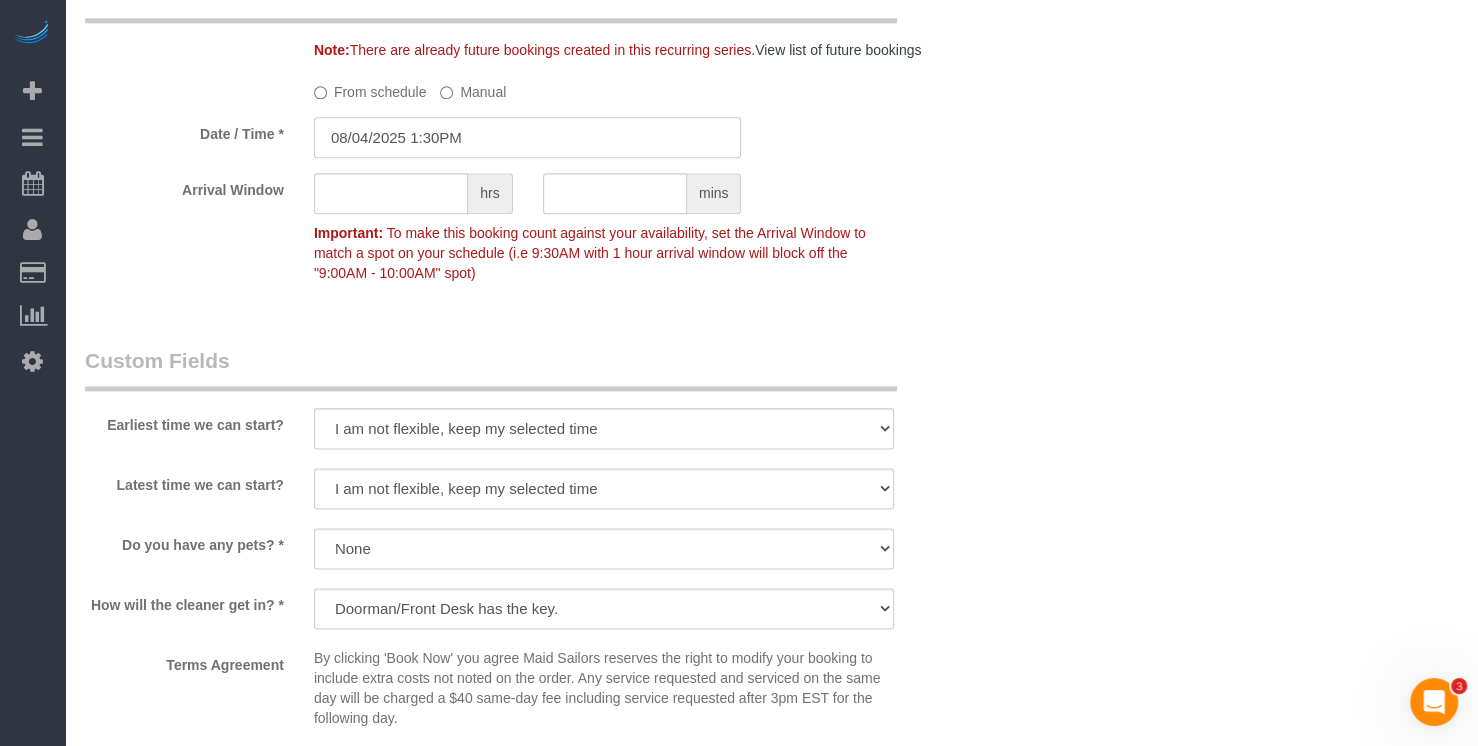 click on "08/04/2025 1:30PM" at bounding box center (528, 137) 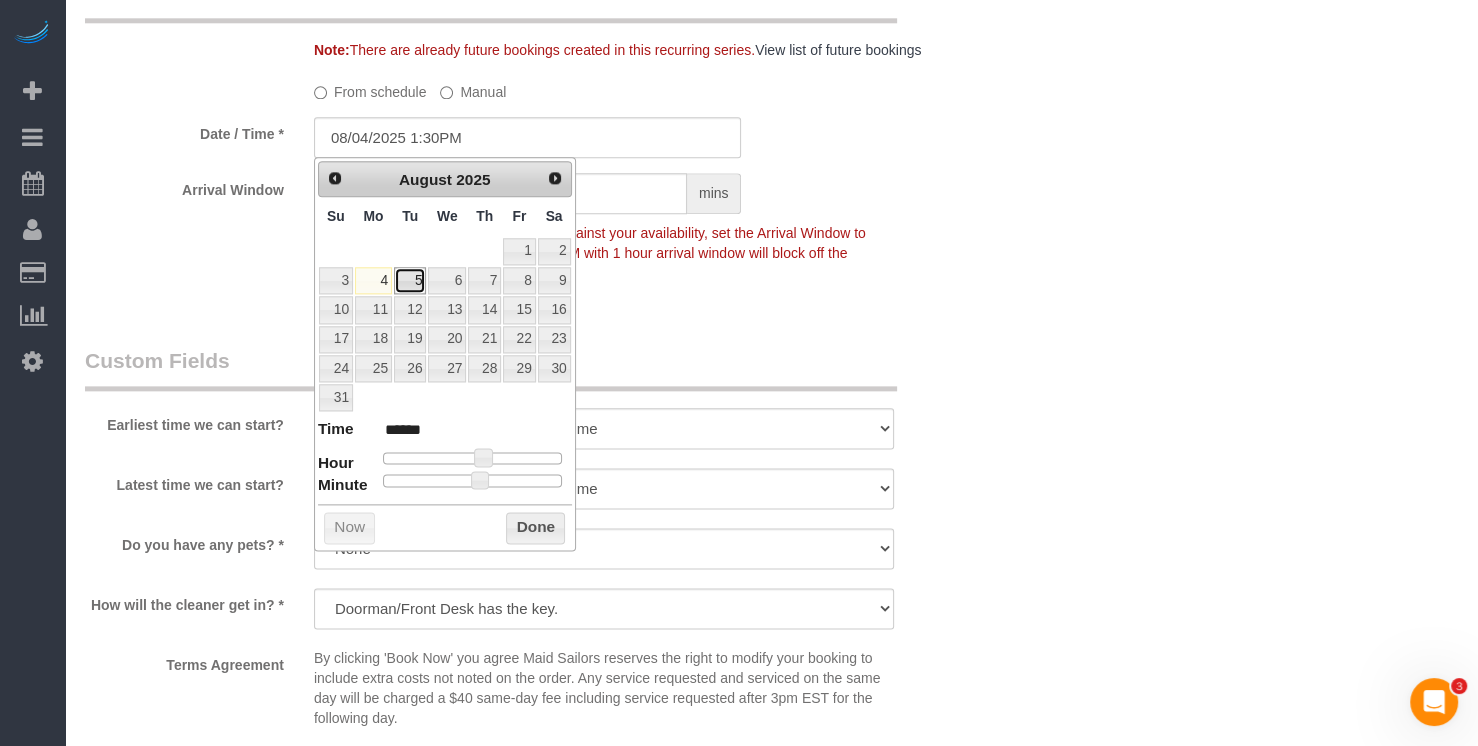 click on "5" at bounding box center [410, 280] 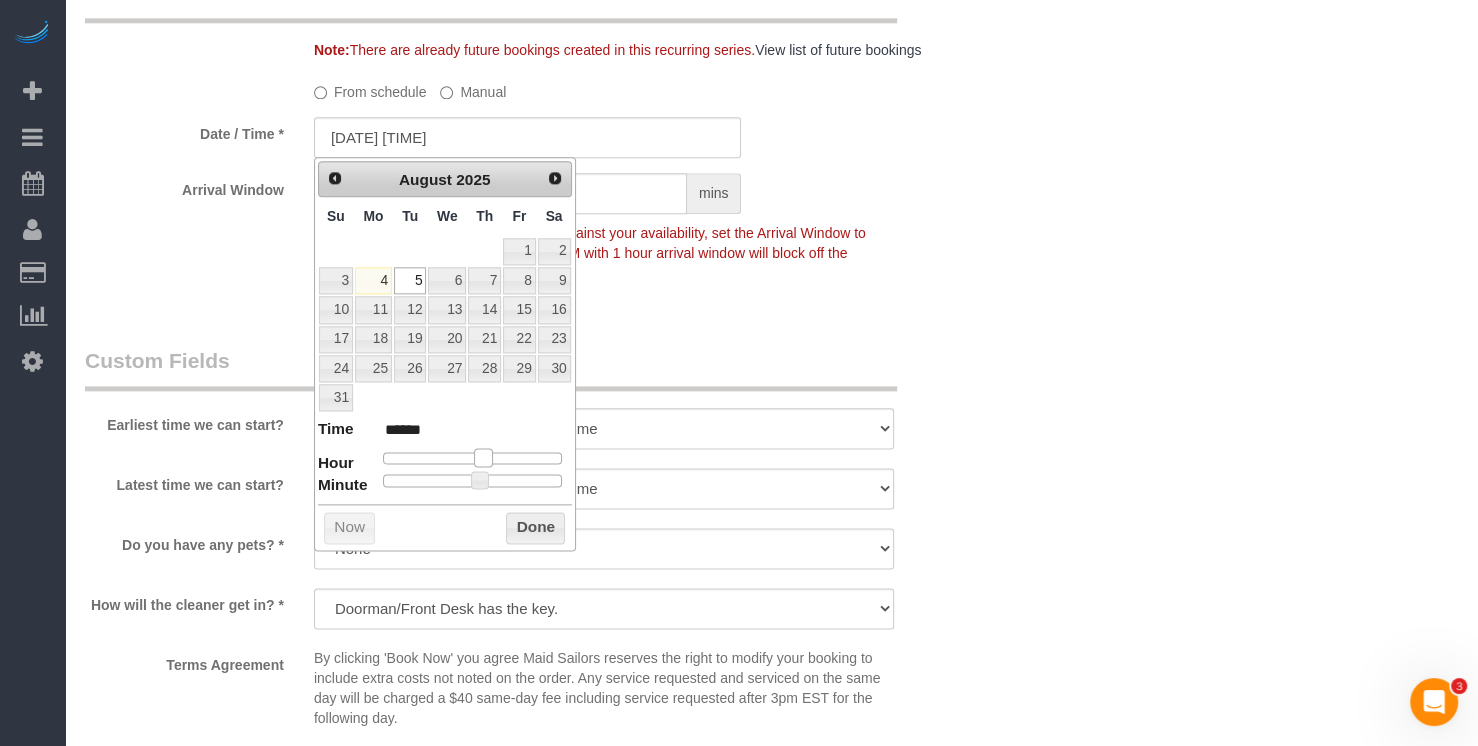 type on "08/05/2025 12:30PM" 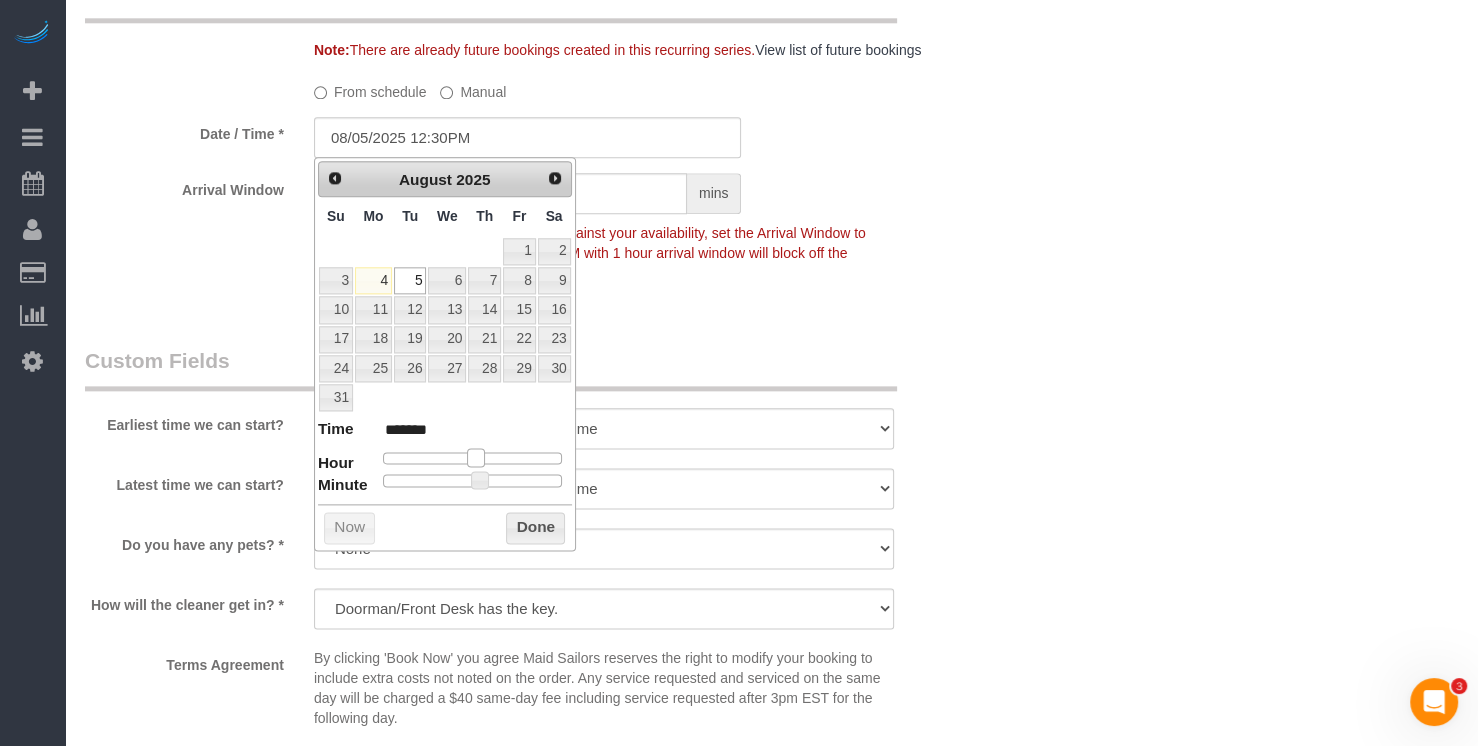 type on "08/05/2025 11:30AM" 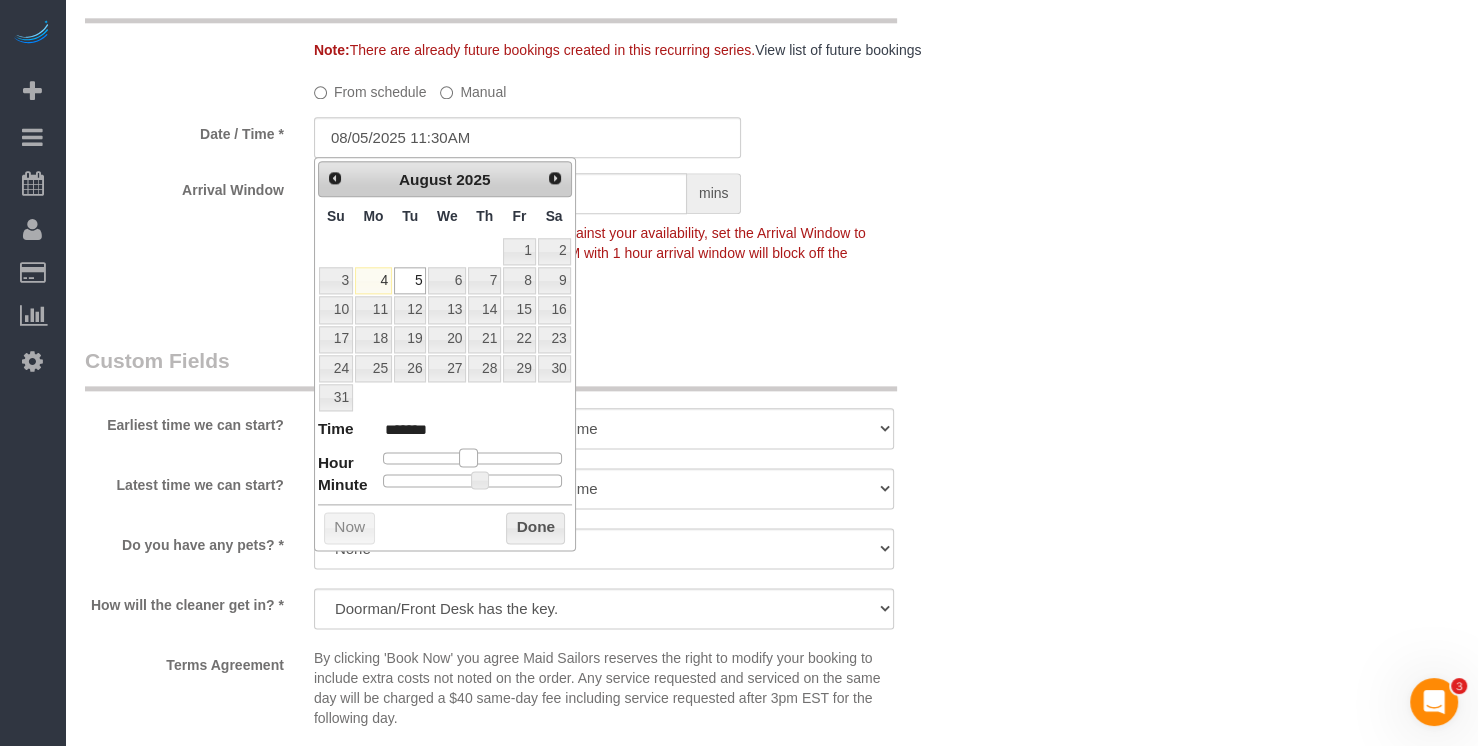 type on "08/05/2025 12:30PM" 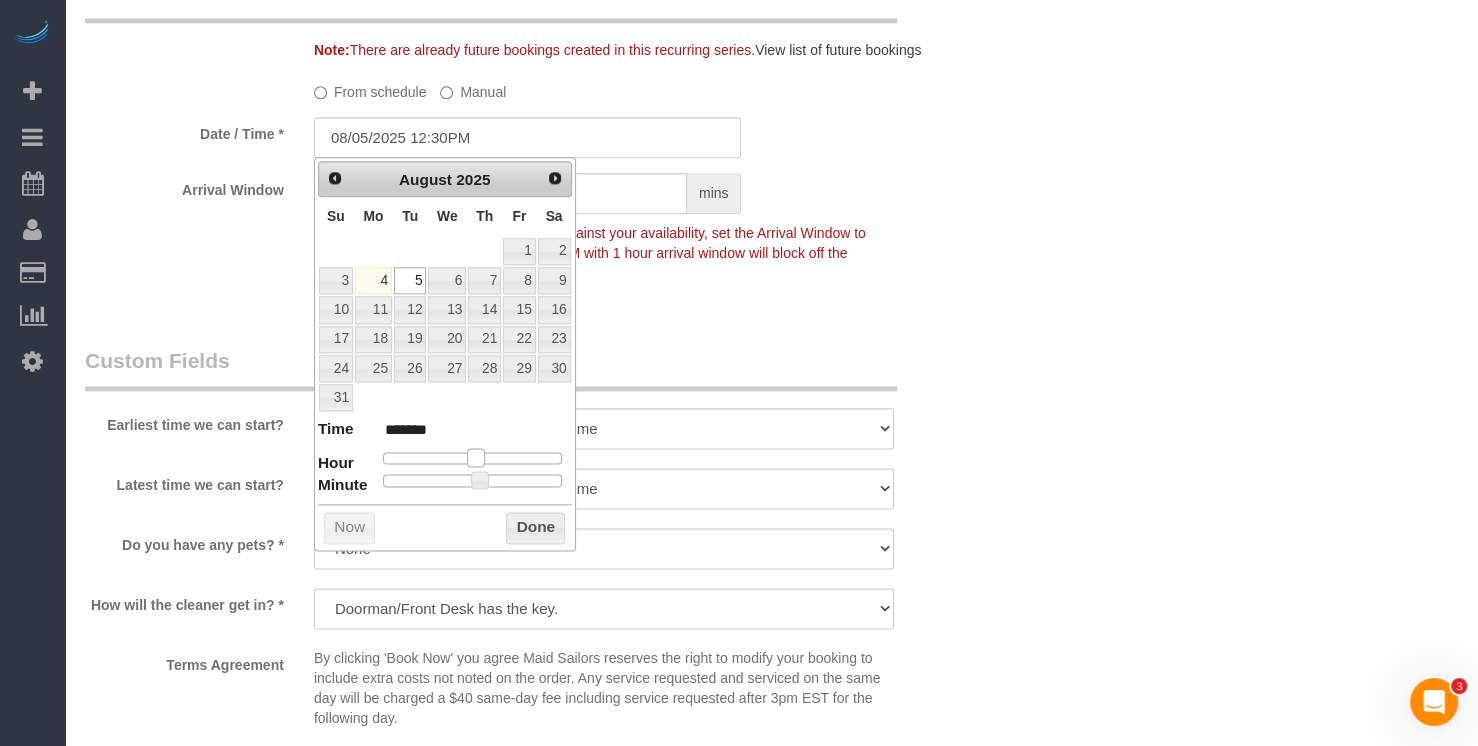 click at bounding box center [476, 457] 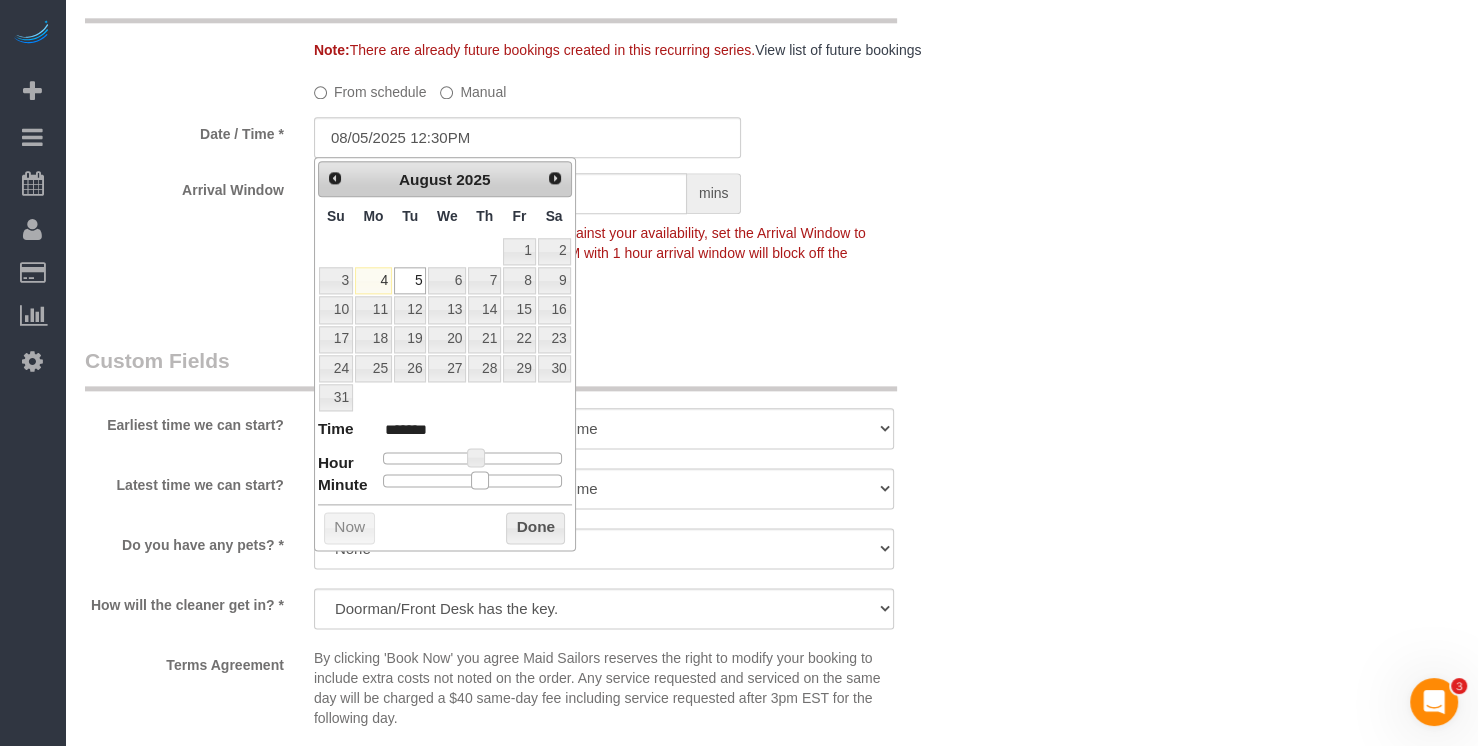 type on "08/05/2025 12:25PM" 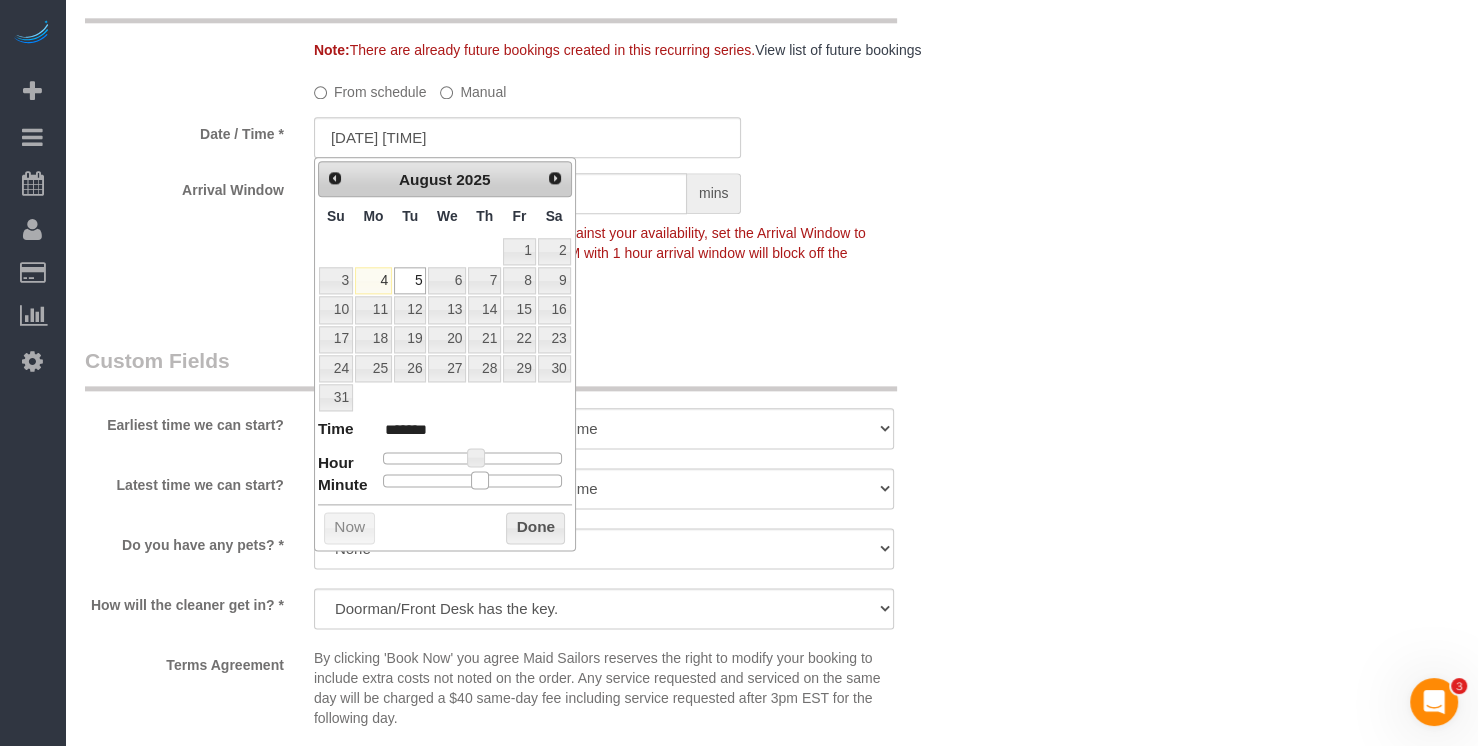 type on "08/05/2025 12:15PM" 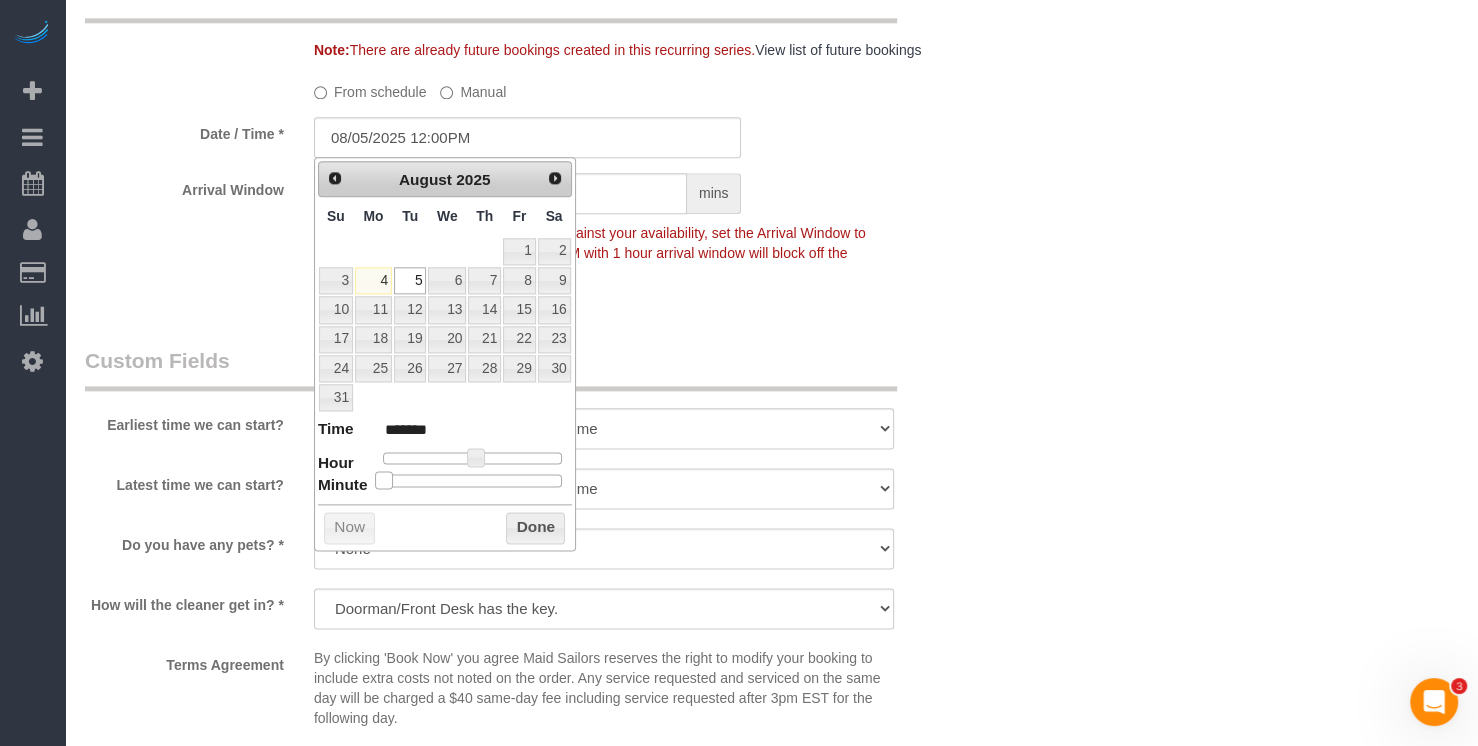 drag, startPoint x: 476, startPoint y: 481, endPoint x: 257, endPoint y: 467, distance: 219.44704 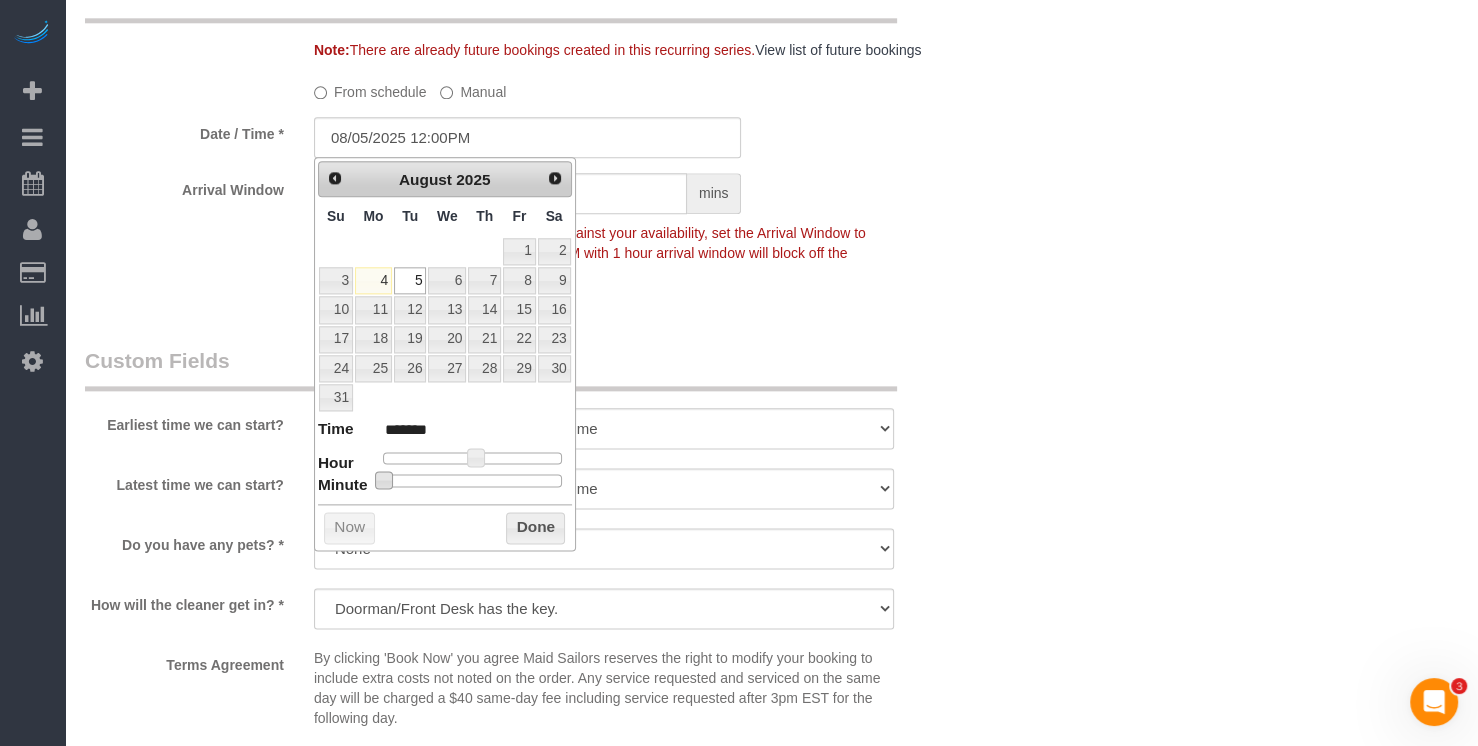 click on "Custom Fields" at bounding box center [491, 368] 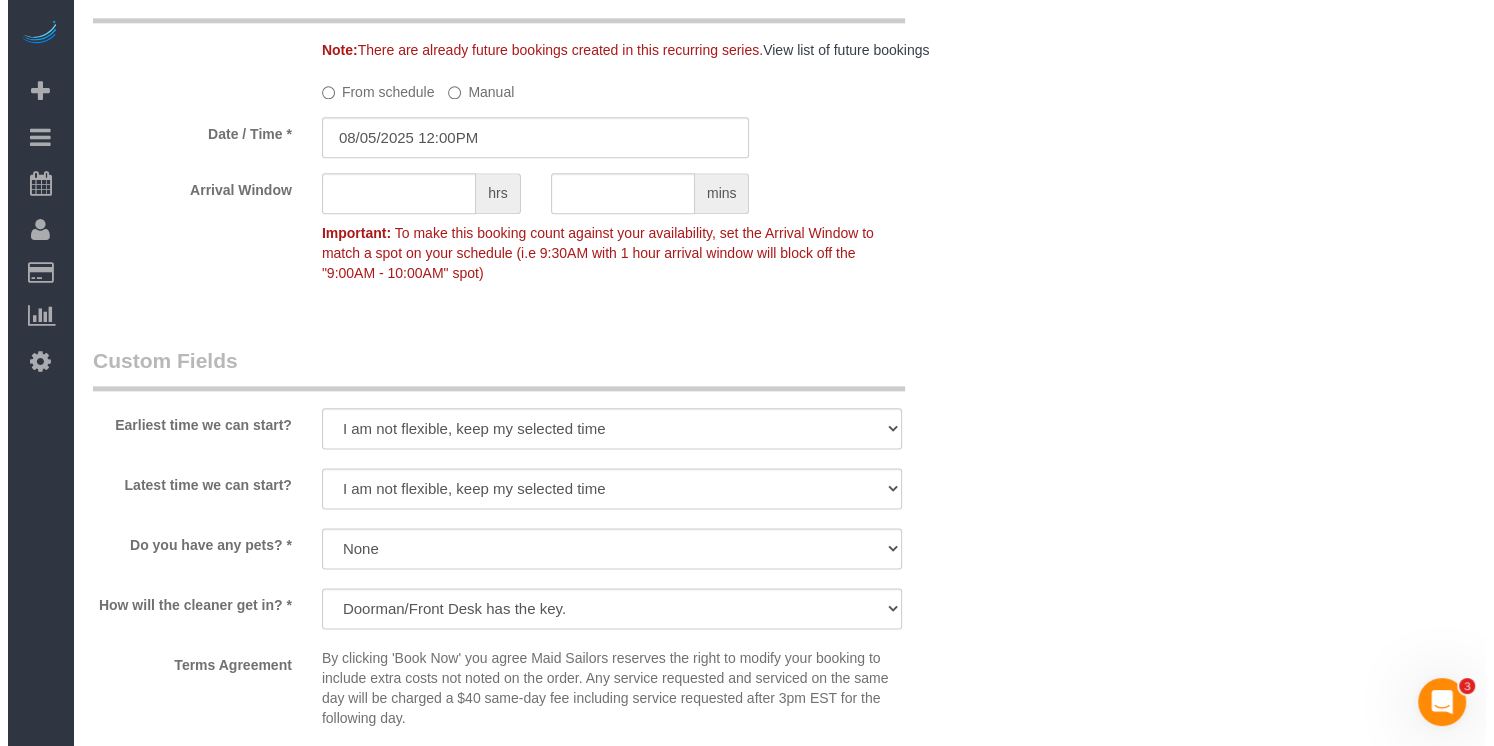 scroll, scrollTop: 2736, scrollLeft: 0, axis: vertical 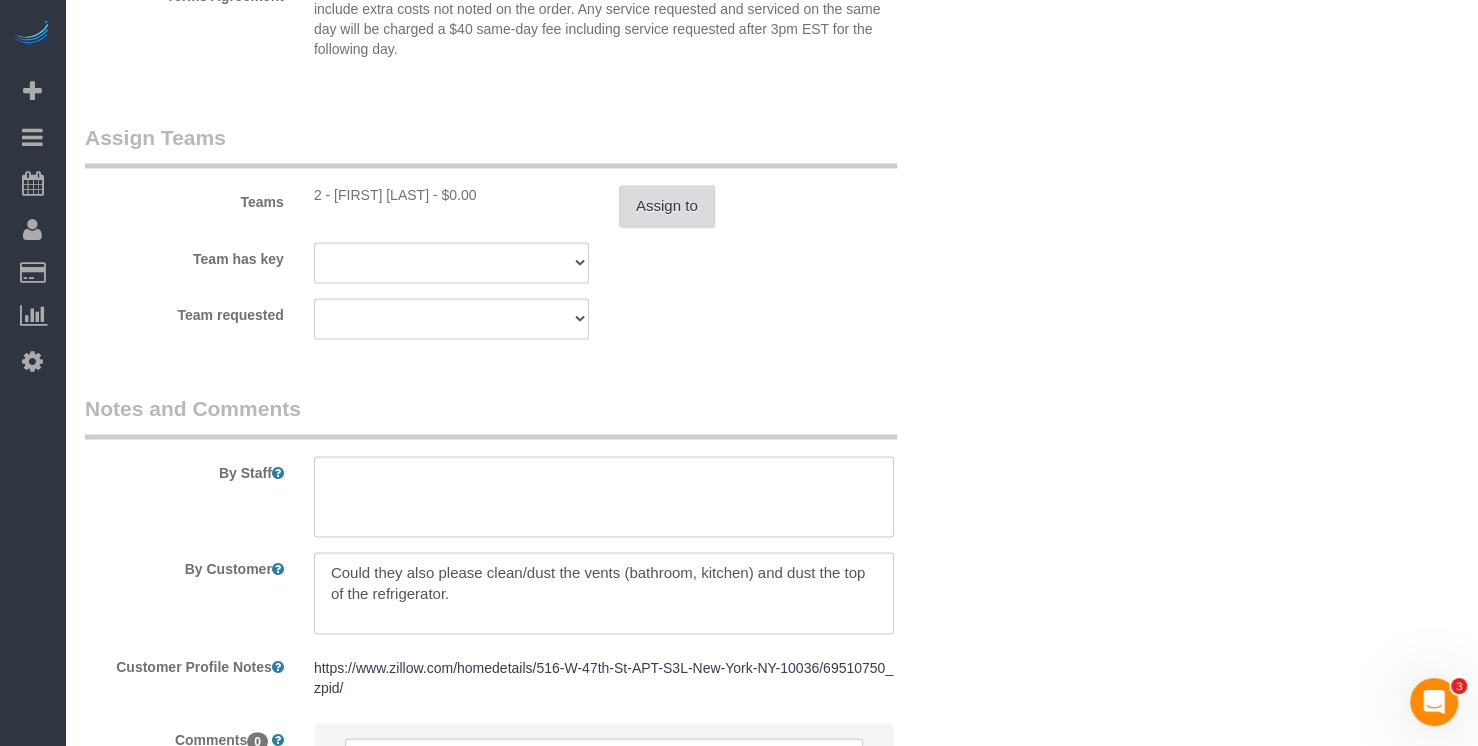 click on "Assign to" at bounding box center [667, 206] 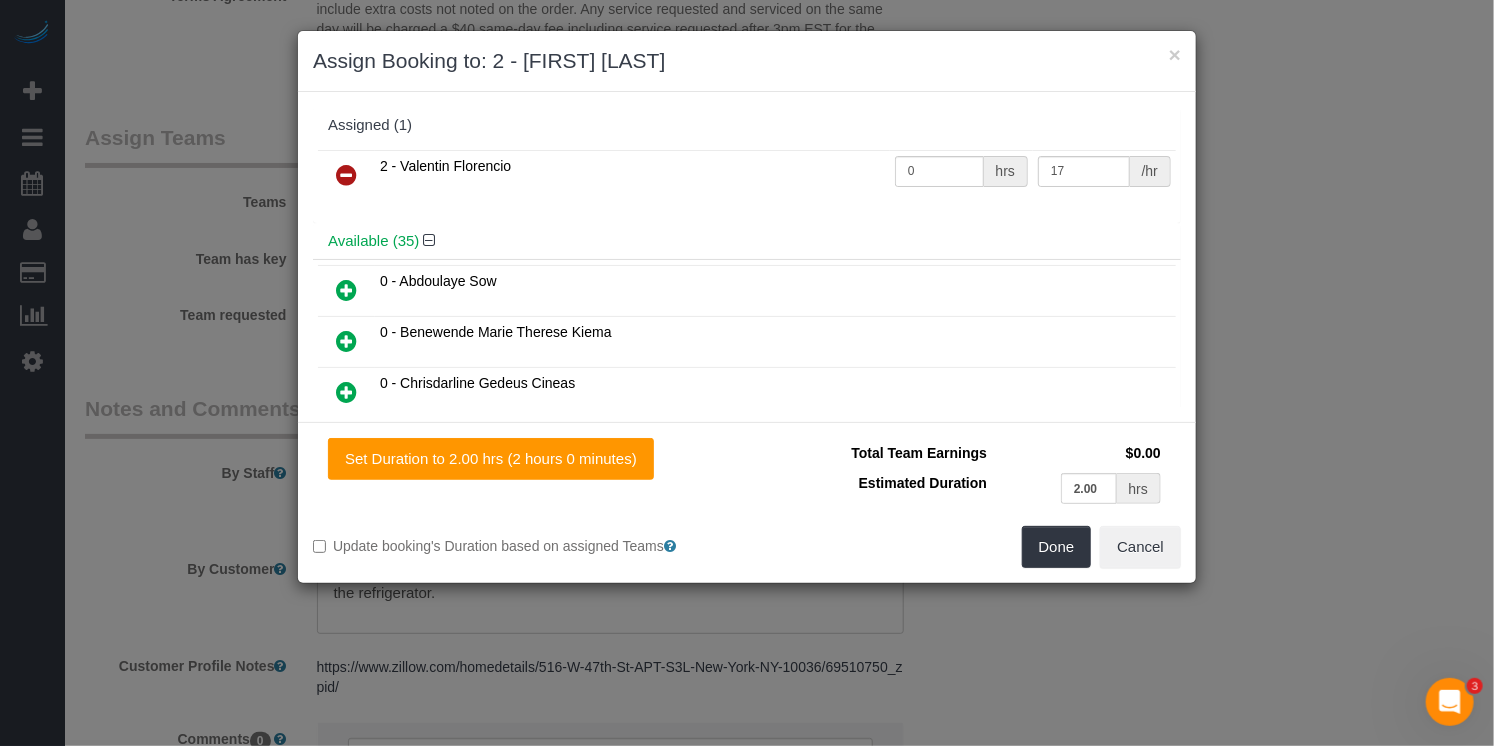 click at bounding box center (346, 176) 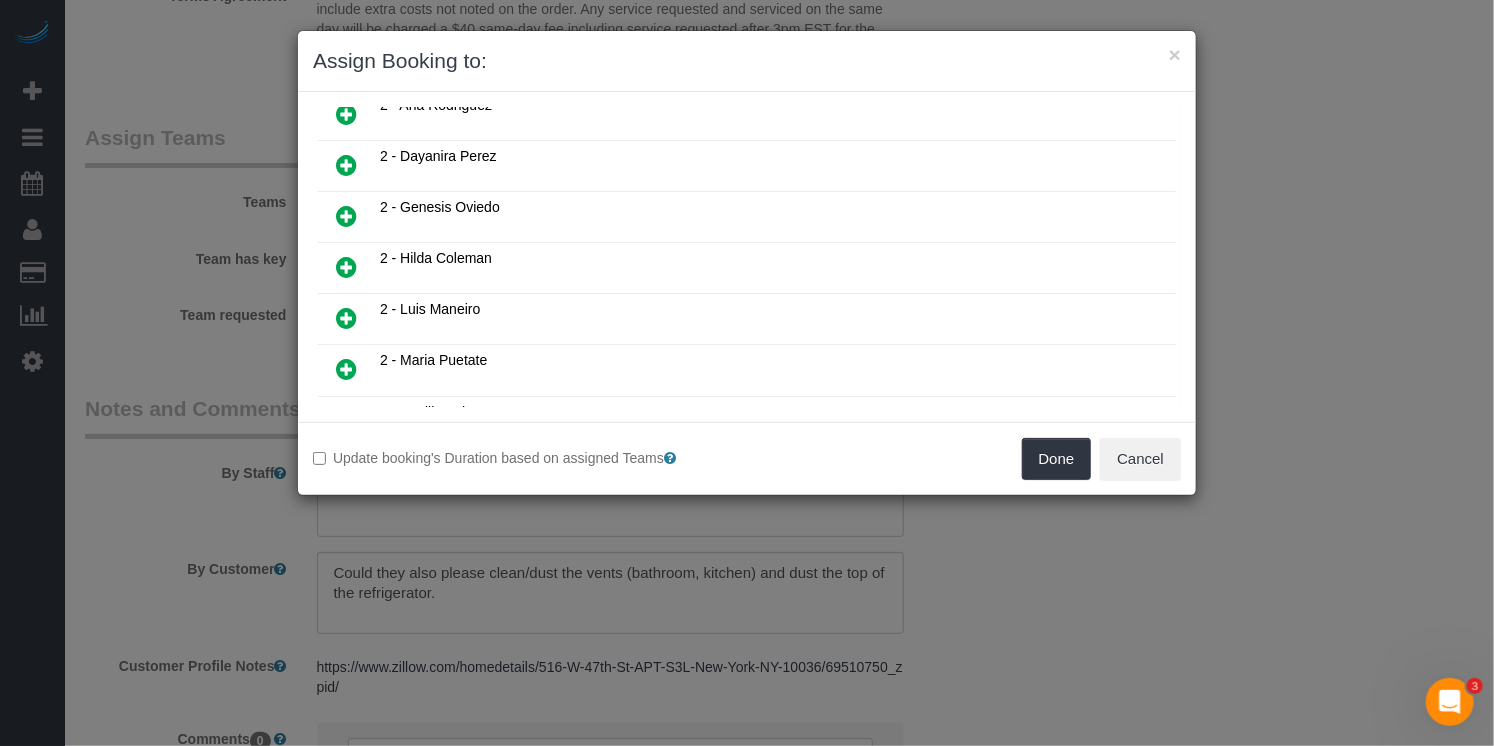 scroll, scrollTop: 1188, scrollLeft: 0, axis: vertical 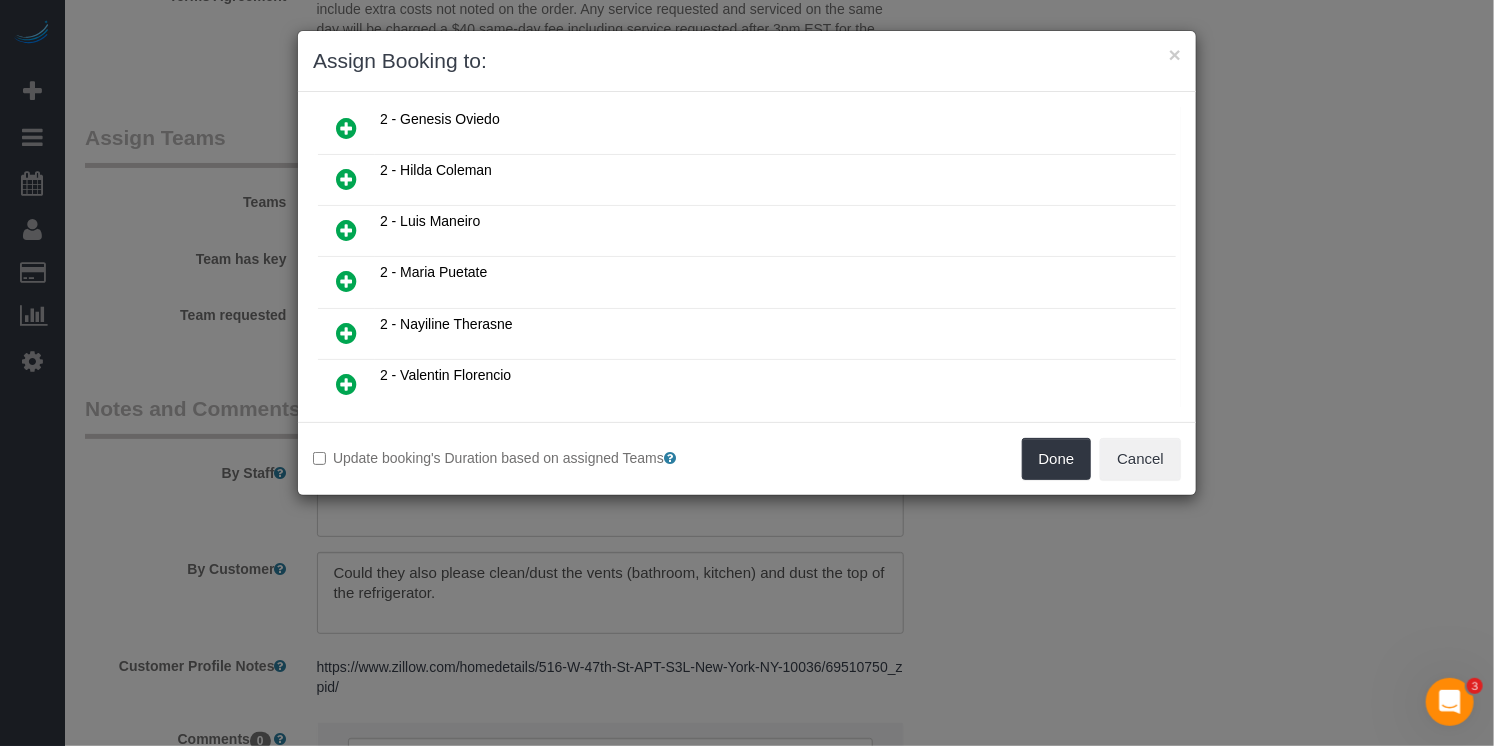 drag, startPoint x: 332, startPoint y: 214, endPoint x: 733, endPoint y: 309, distance: 412.0995 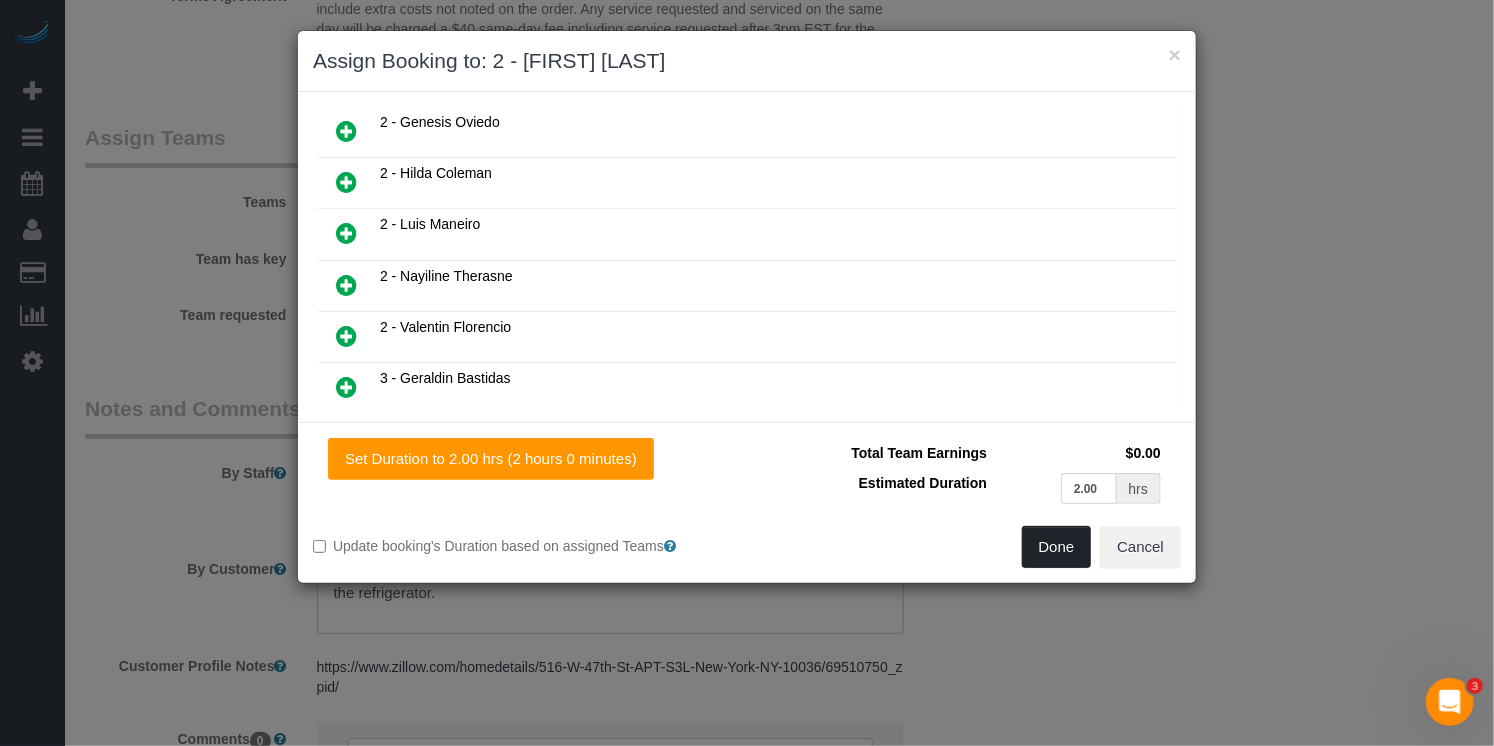 click on "Done" at bounding box center [1057, 547] 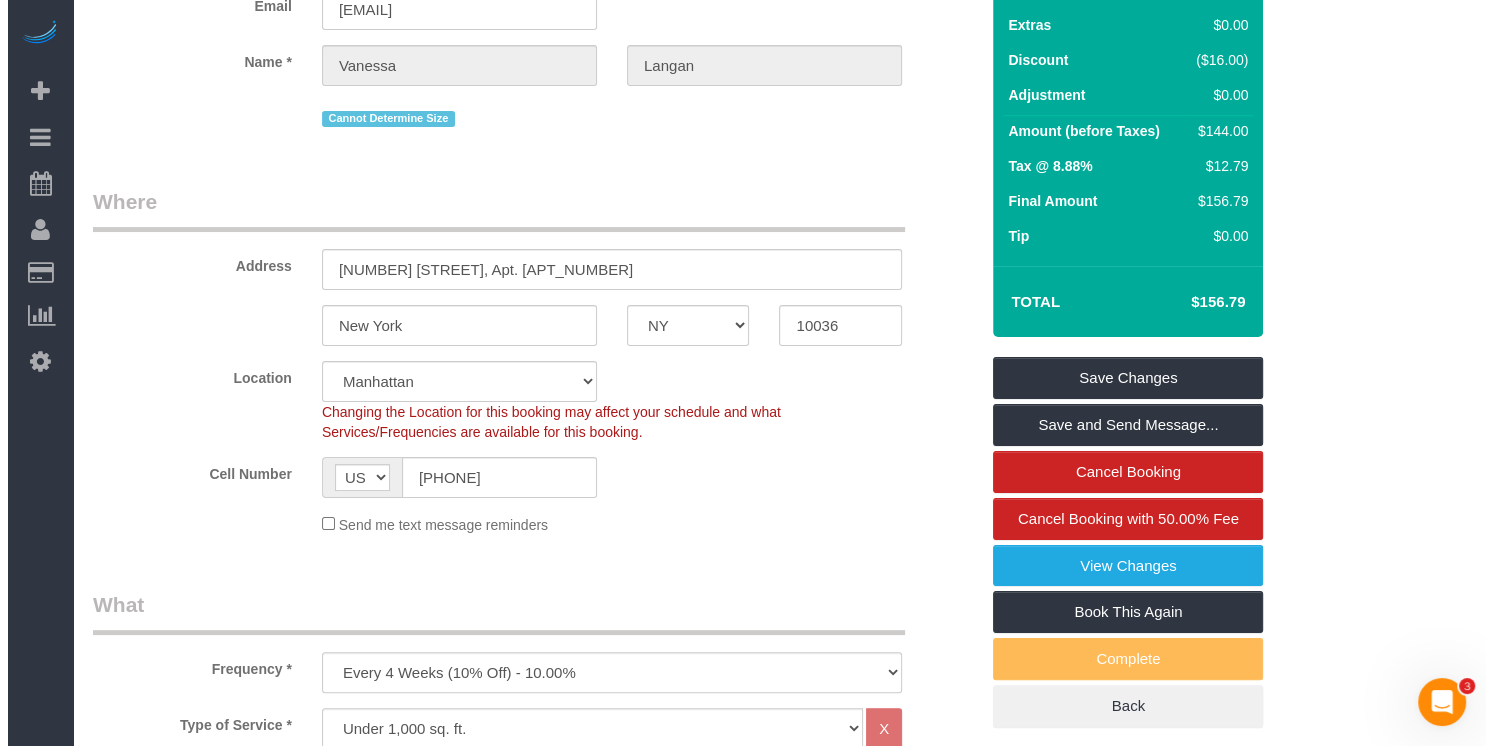 scroll, scrollTop: 0, scrollLeft: 0, axis: both 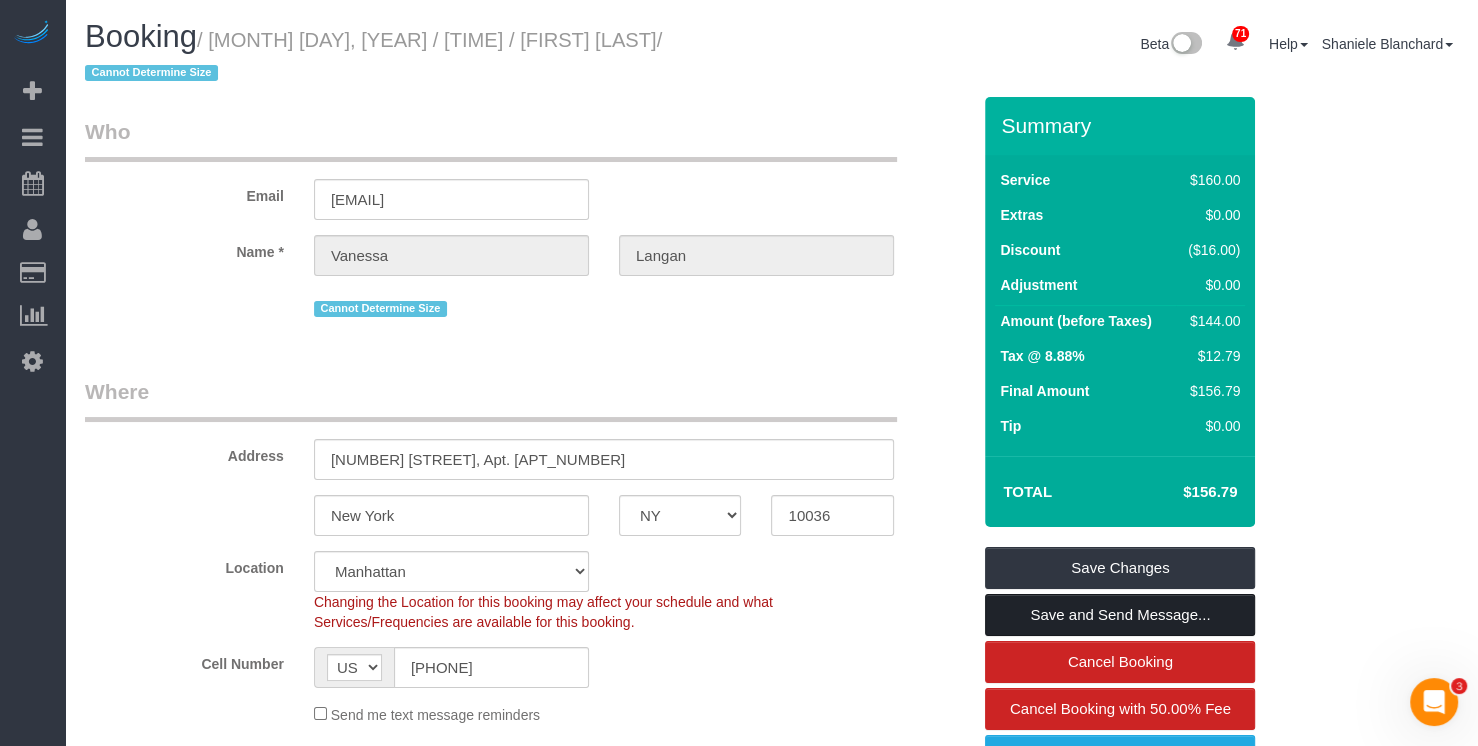 click on "Save and Send Message..." at bounding box center (1120, 615) 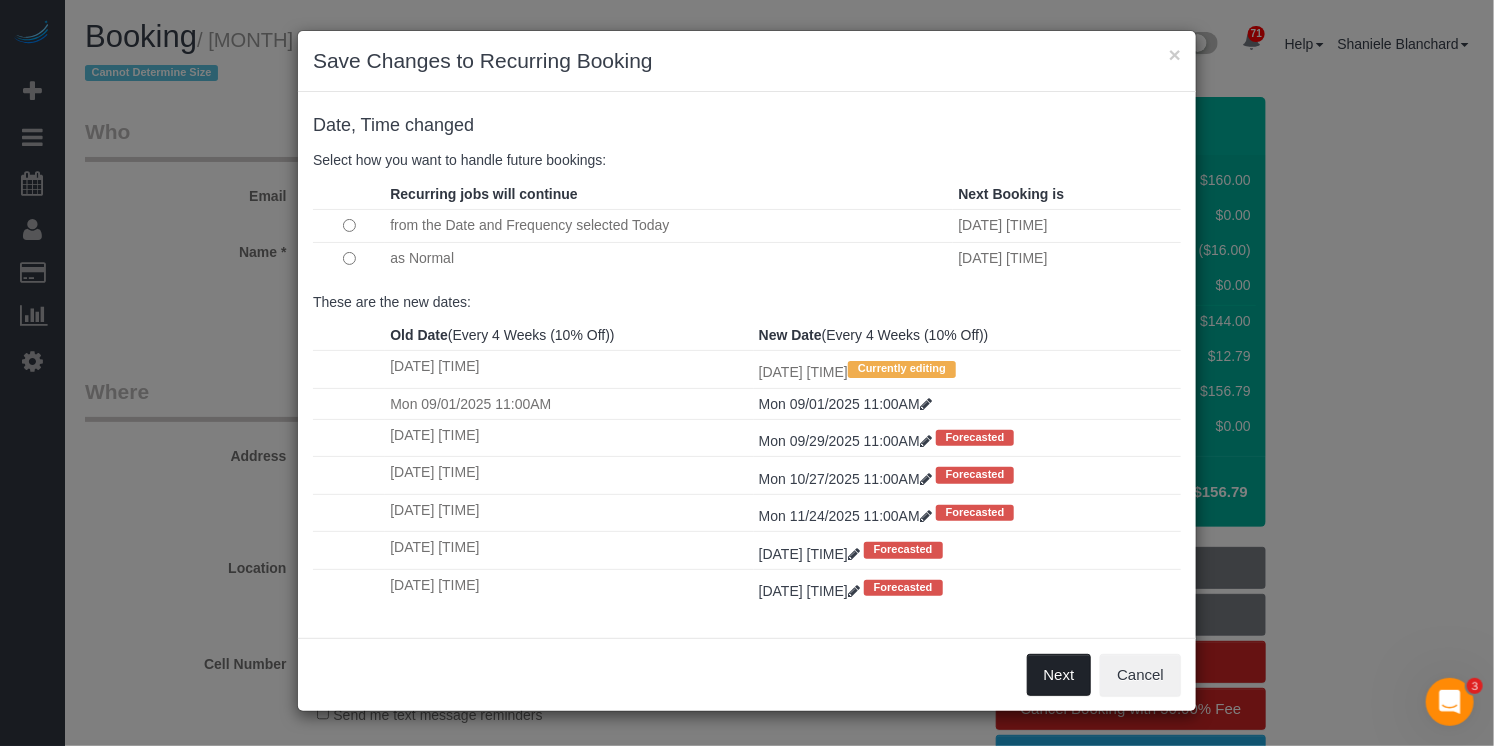 click on "Next" at bounding box center [1059, 675] 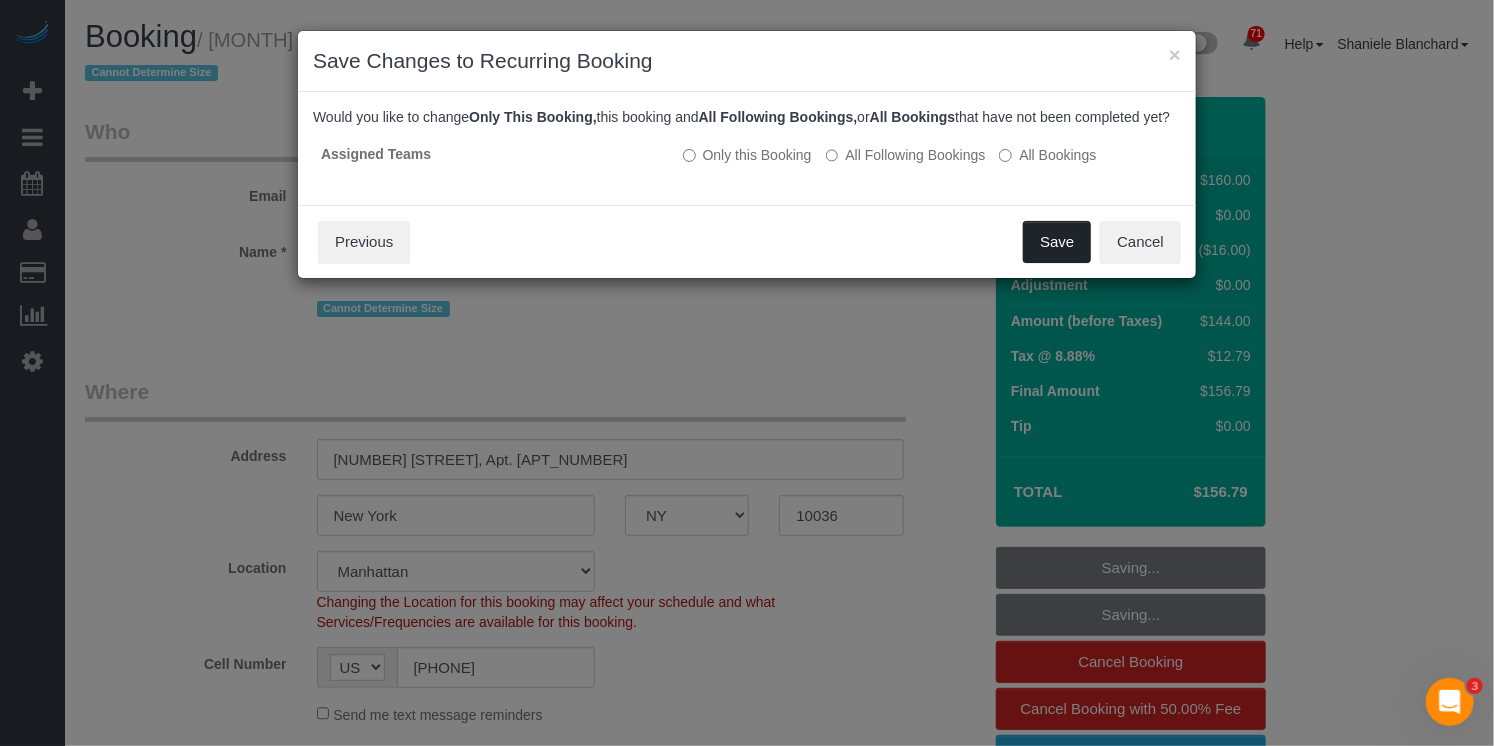 click on "Save" at bounding box center [1057, 242] 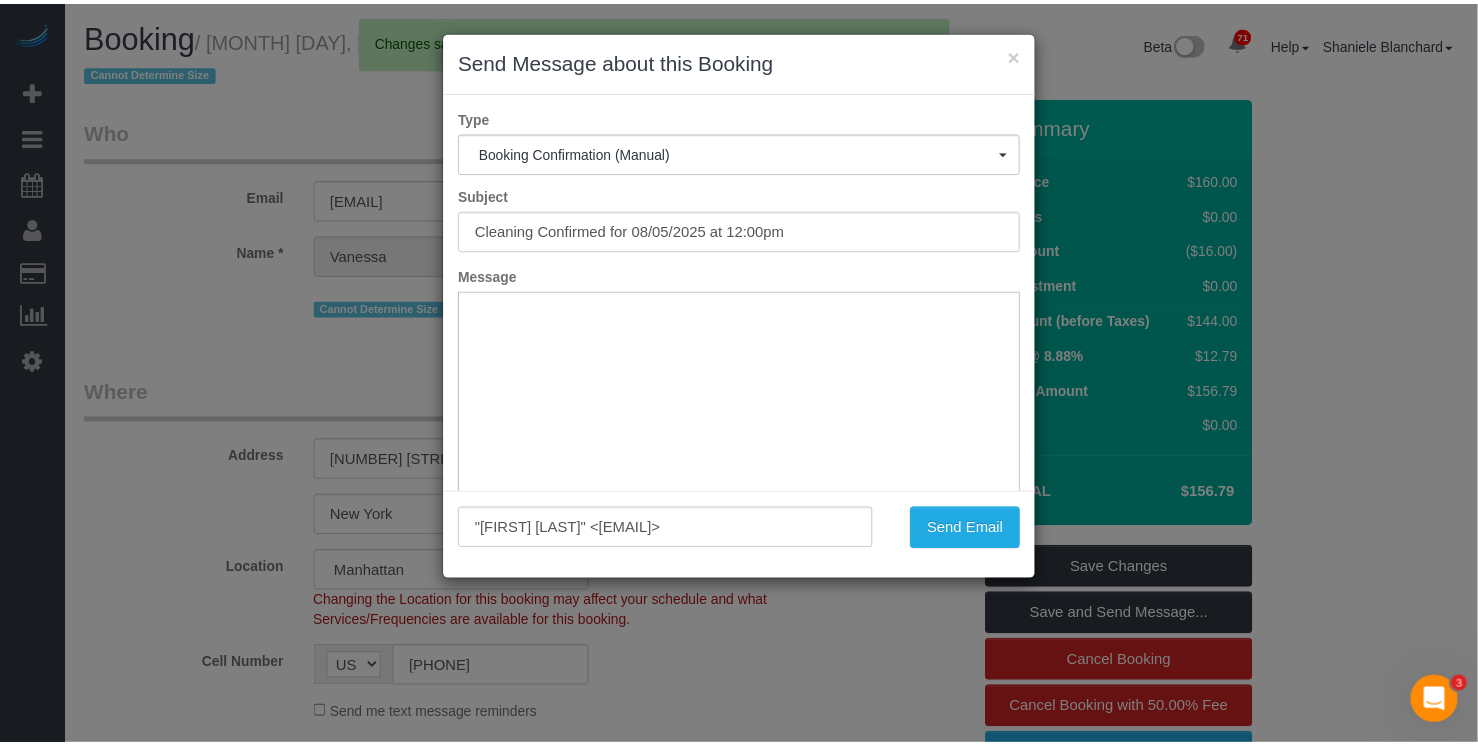 scroll, scrollTop: 0, scrollLeft: 0, axis: both 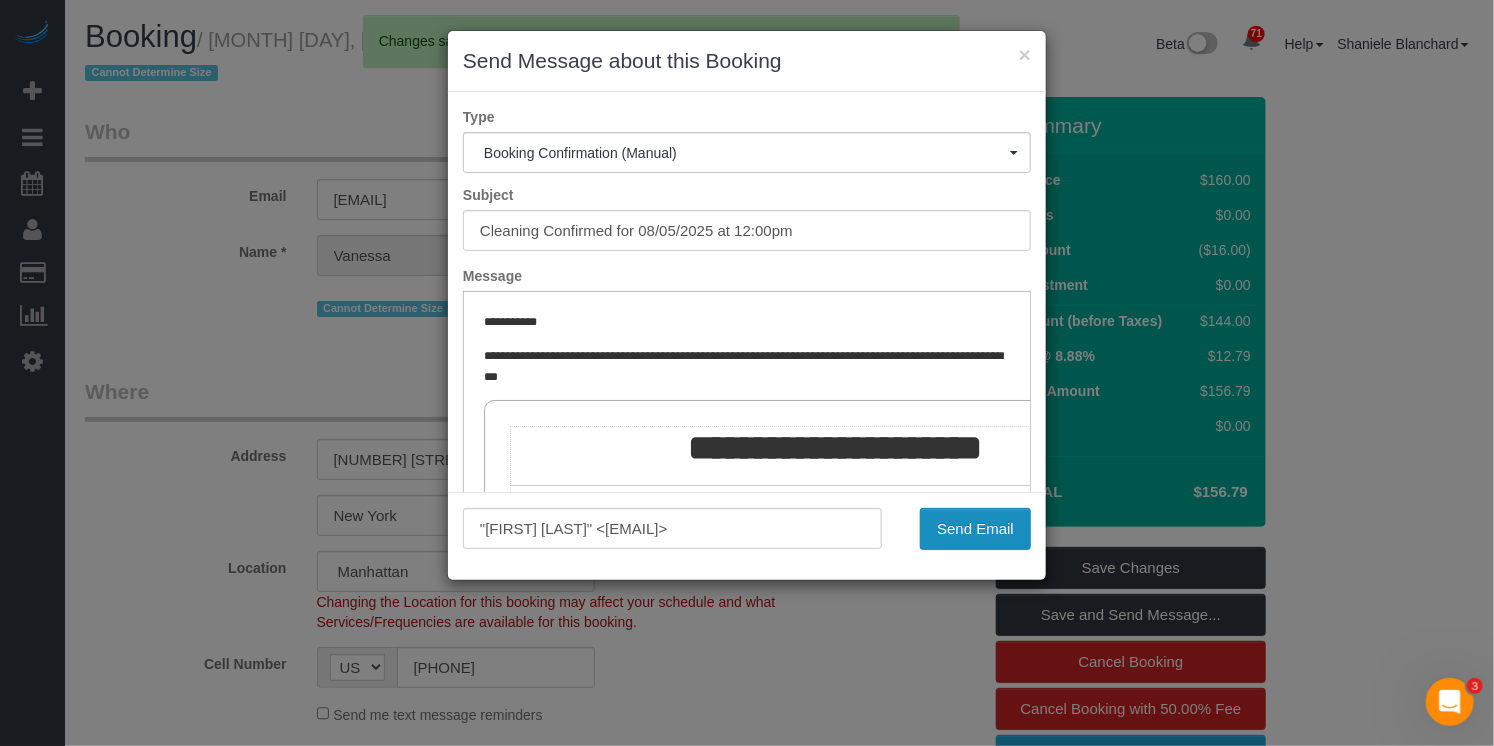 drag, startPoint x: 968, startPoint y: 536, endPoint x: 1112, endPoint y: 292, distance: 283.32315 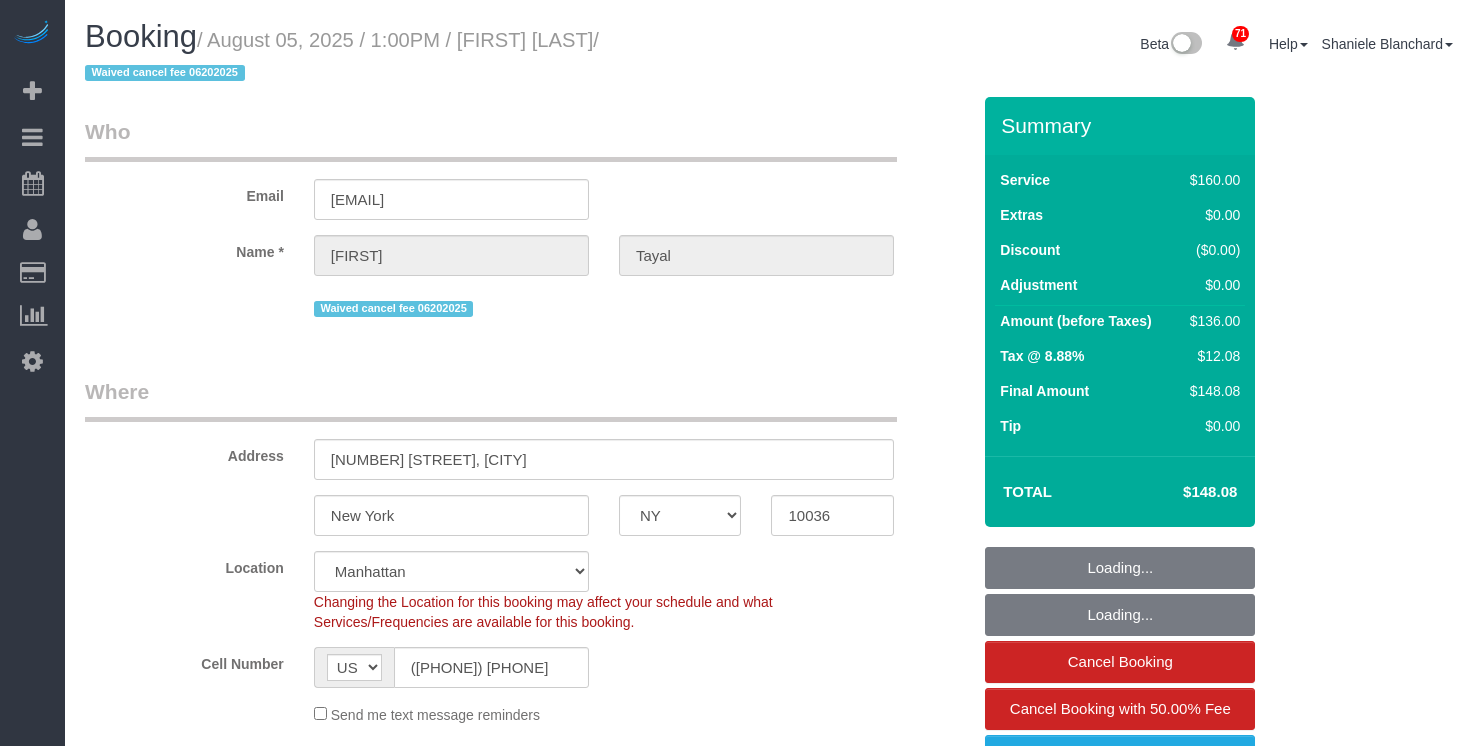 select on "NY" 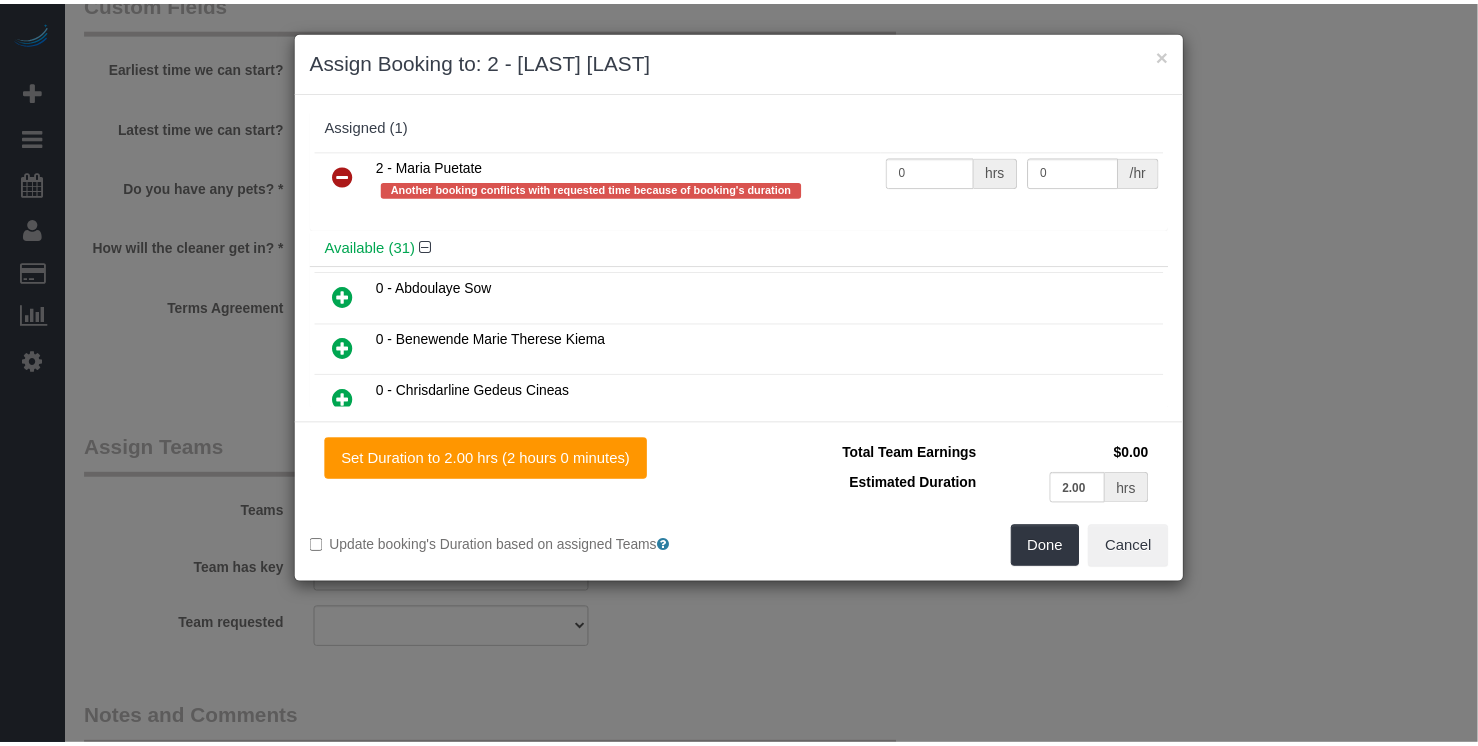 scroll, scrollTop: 1861, scrollLeft: 0, axis: vertical 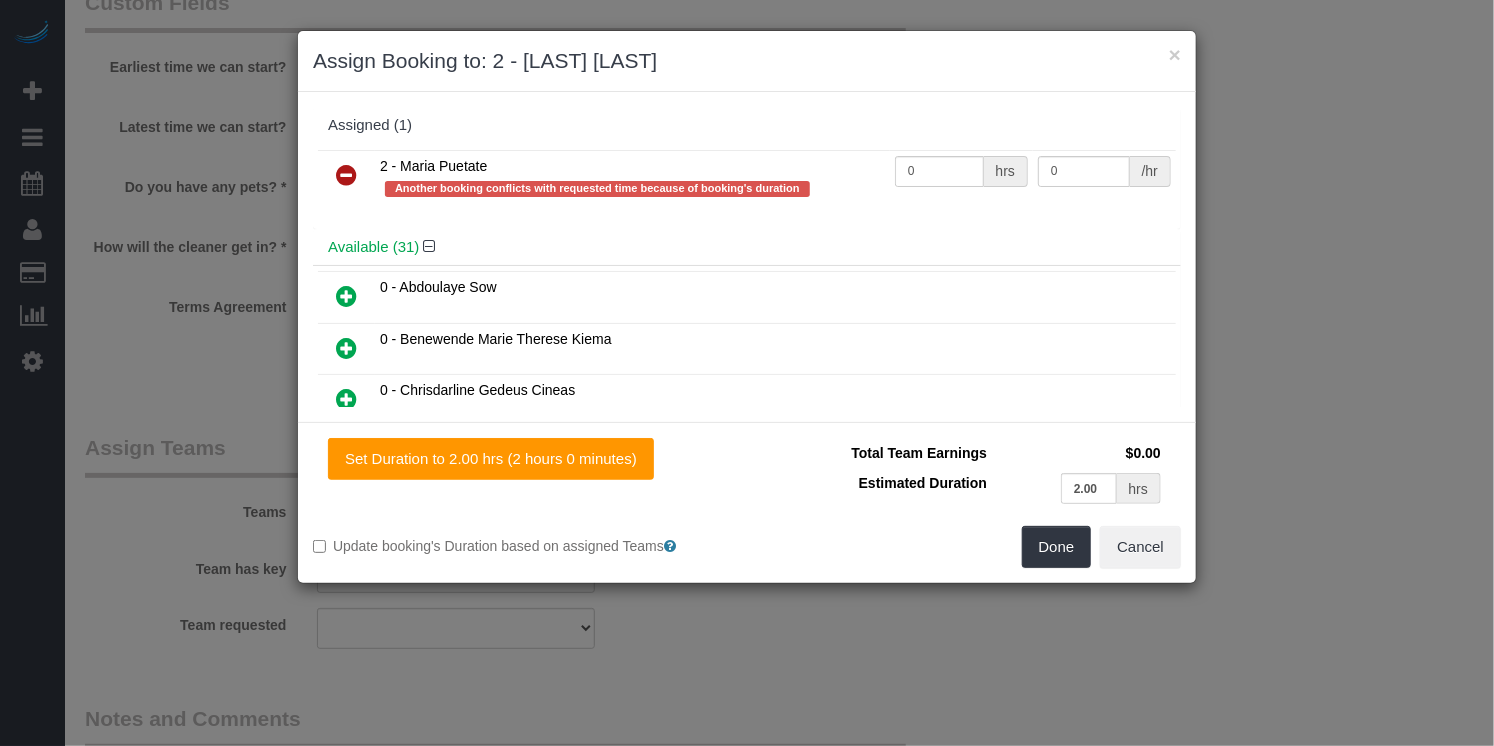 click at bounding box center (346, 175) 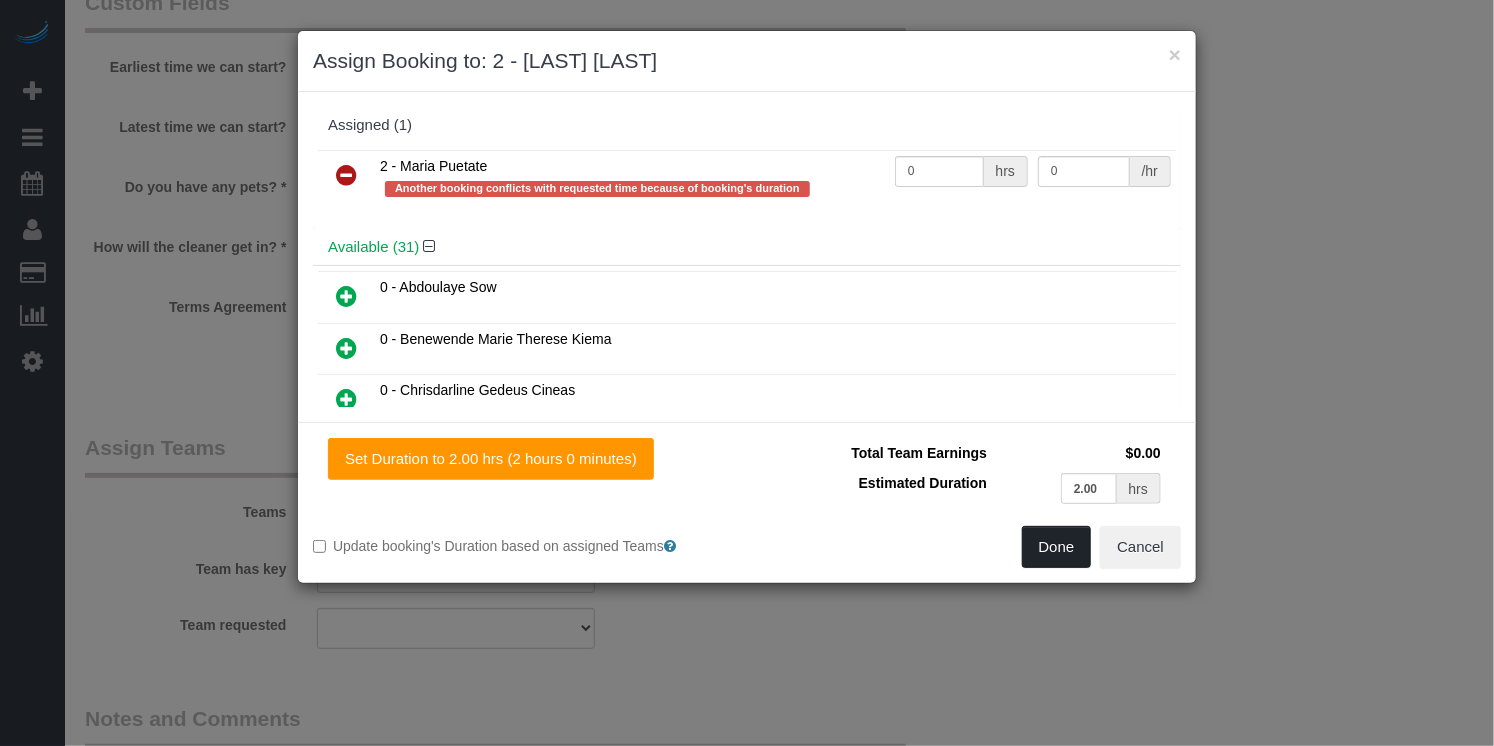 click on "Done" at bounding box center [1057, 547] 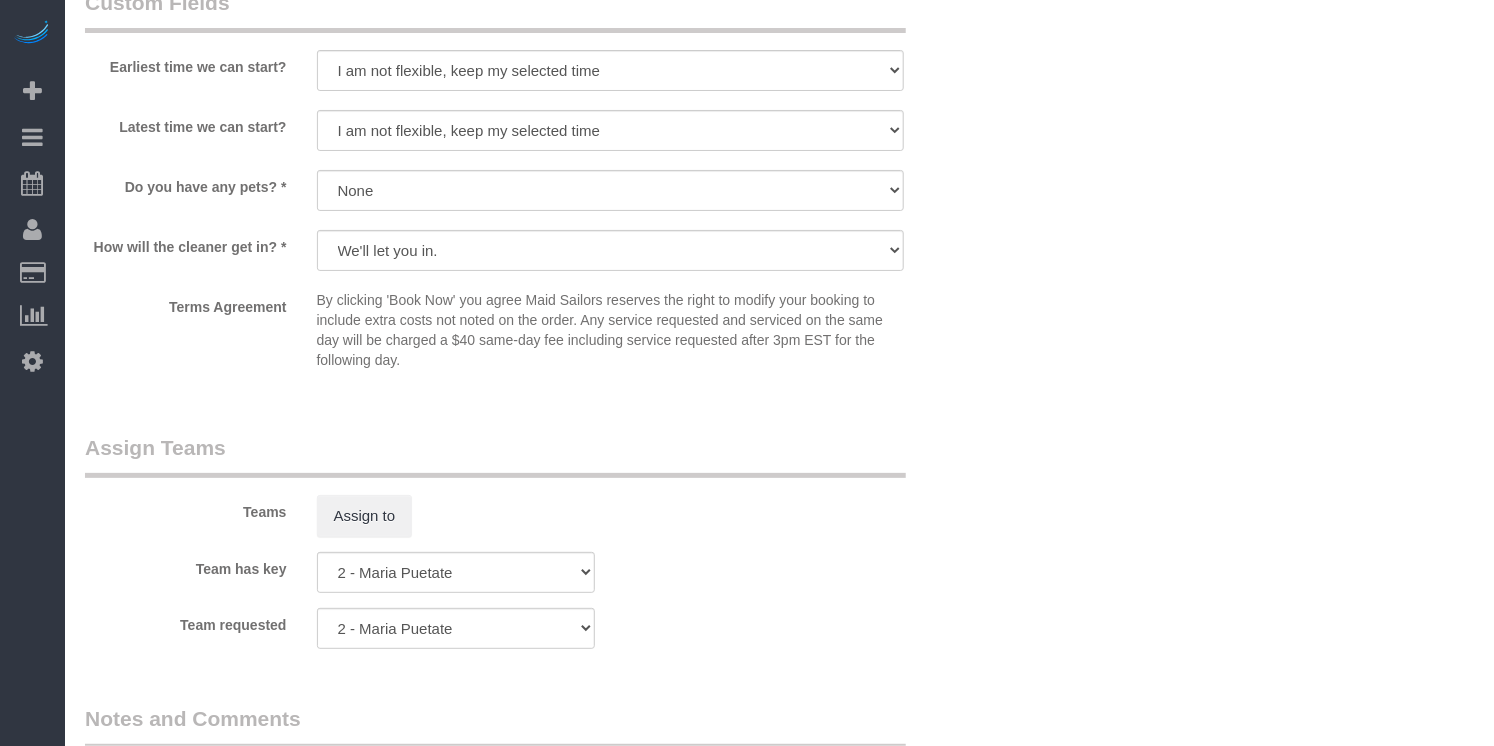 click on "Assign Booking to:
Assigned (0)
No Assigned Teams
Available (31)
0 - [LAST] [LAST]
0 - [FIRST] [LAST] [LAST]" at bounding box center [747, 373] 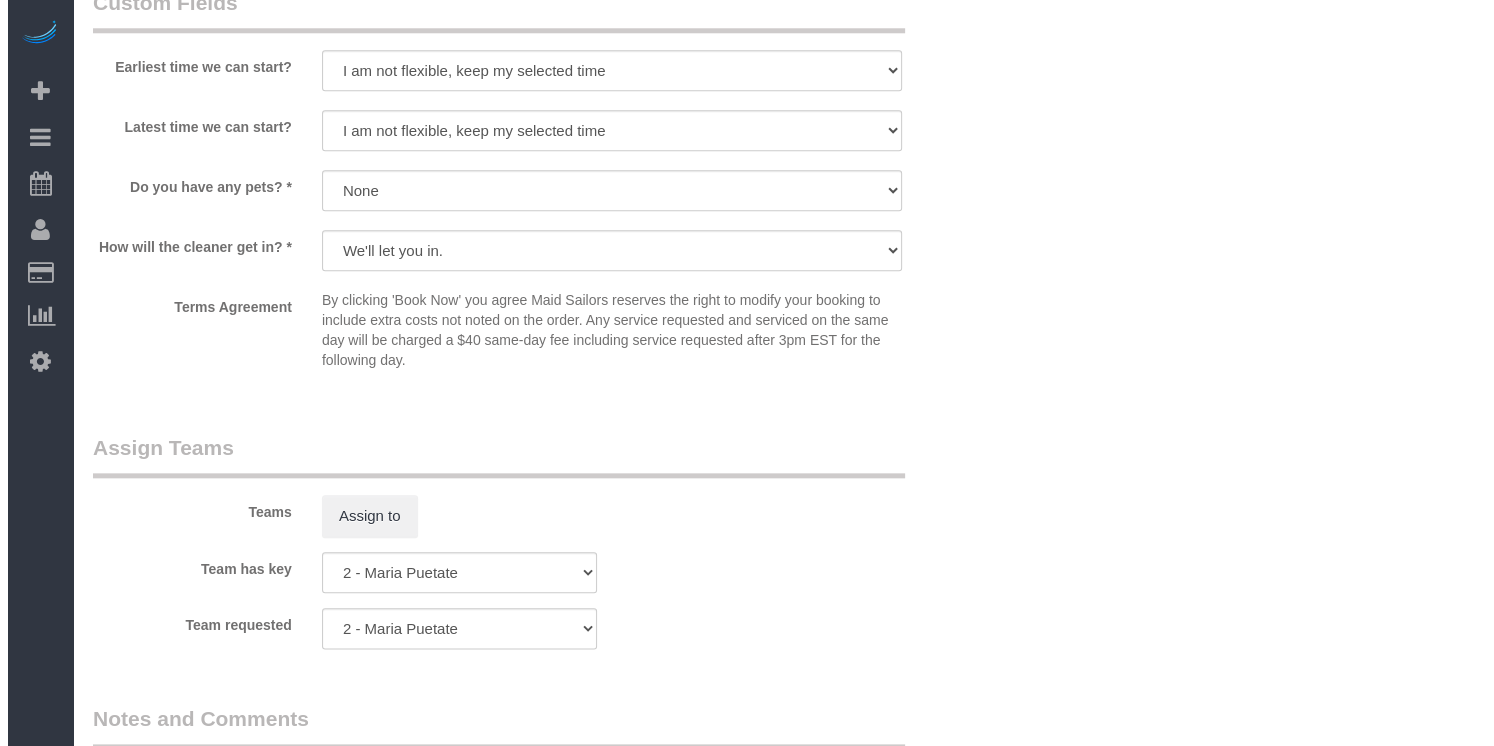 scroll, scrollTop: 0, scrollLeft: 0, axis: both 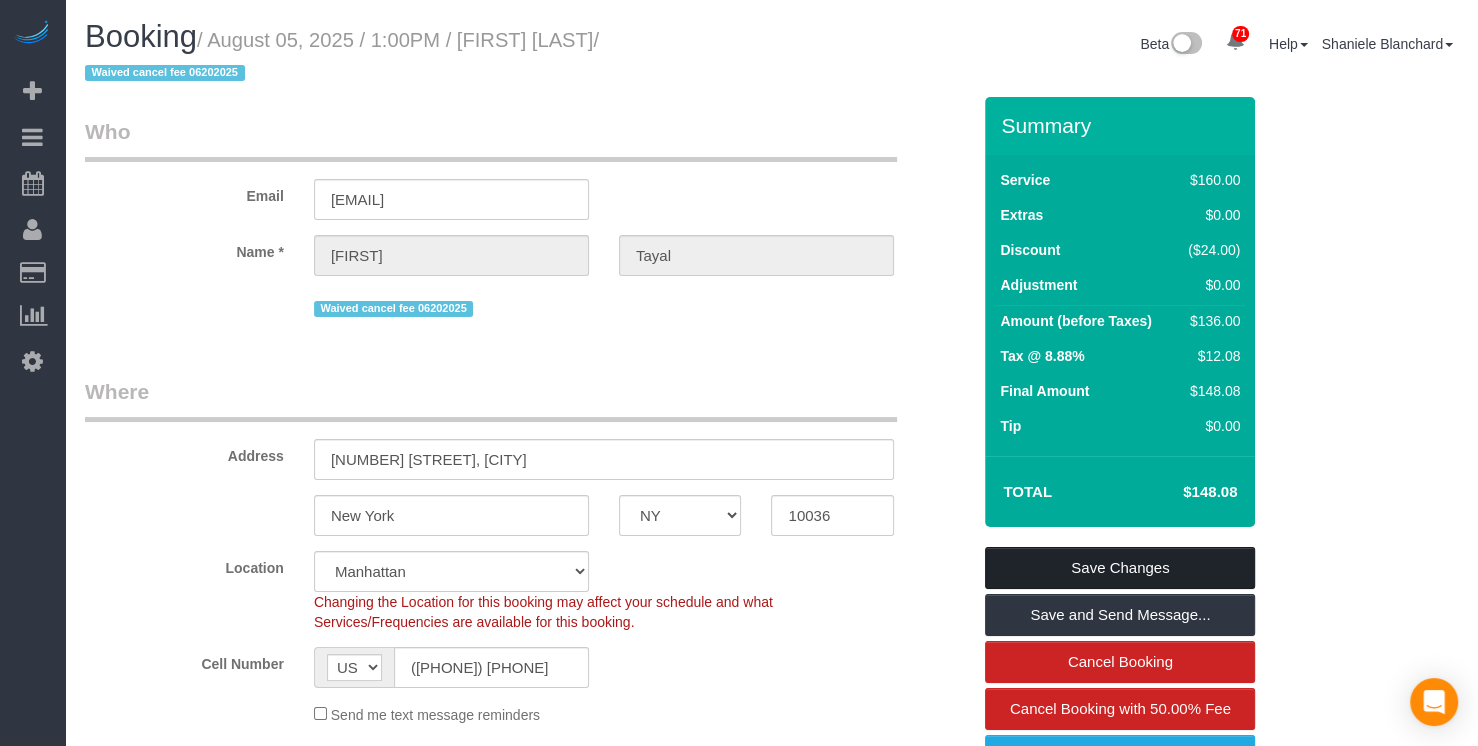 click on "Save Changes" at bounding box center (1120, 568) 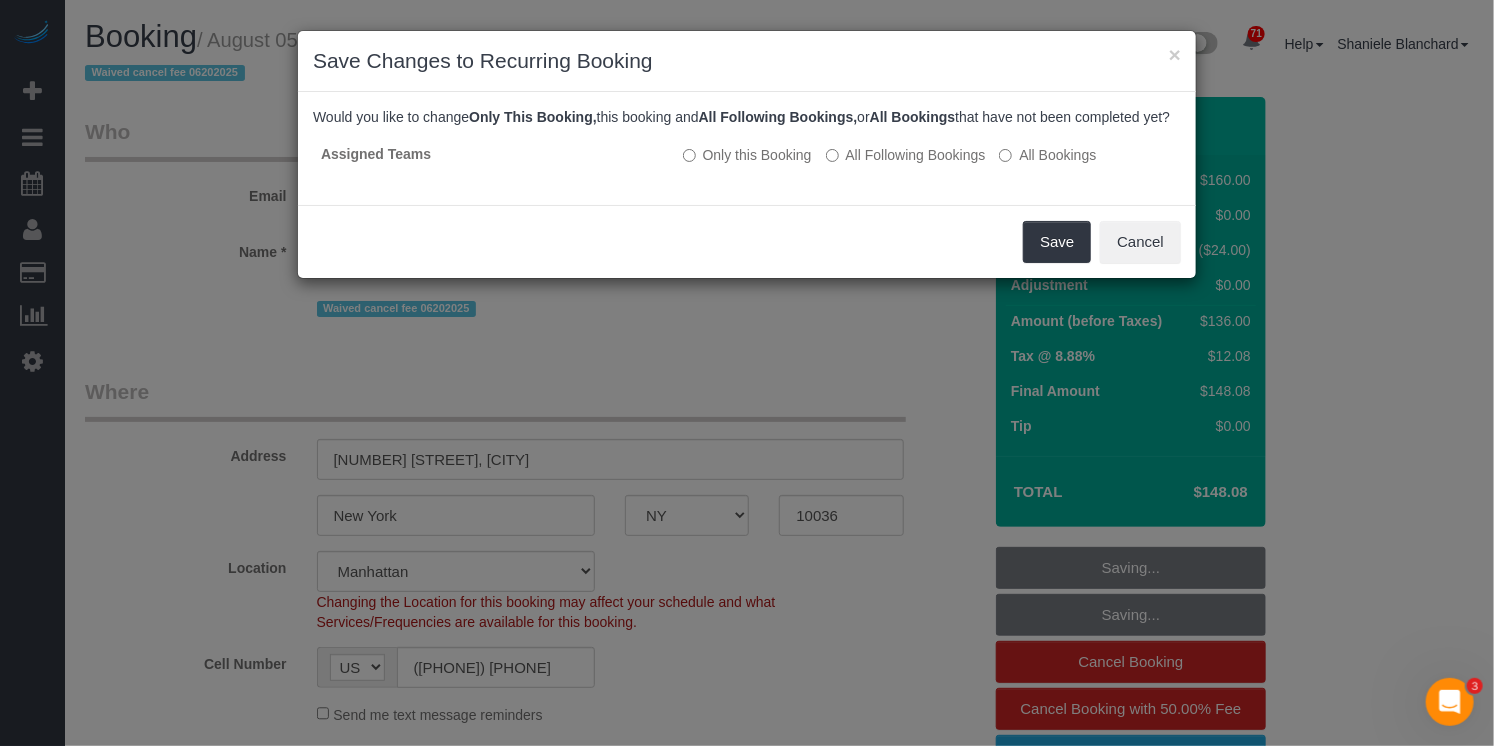 scroll, scrollTop: 0, scrollLeft: 0, axis: both 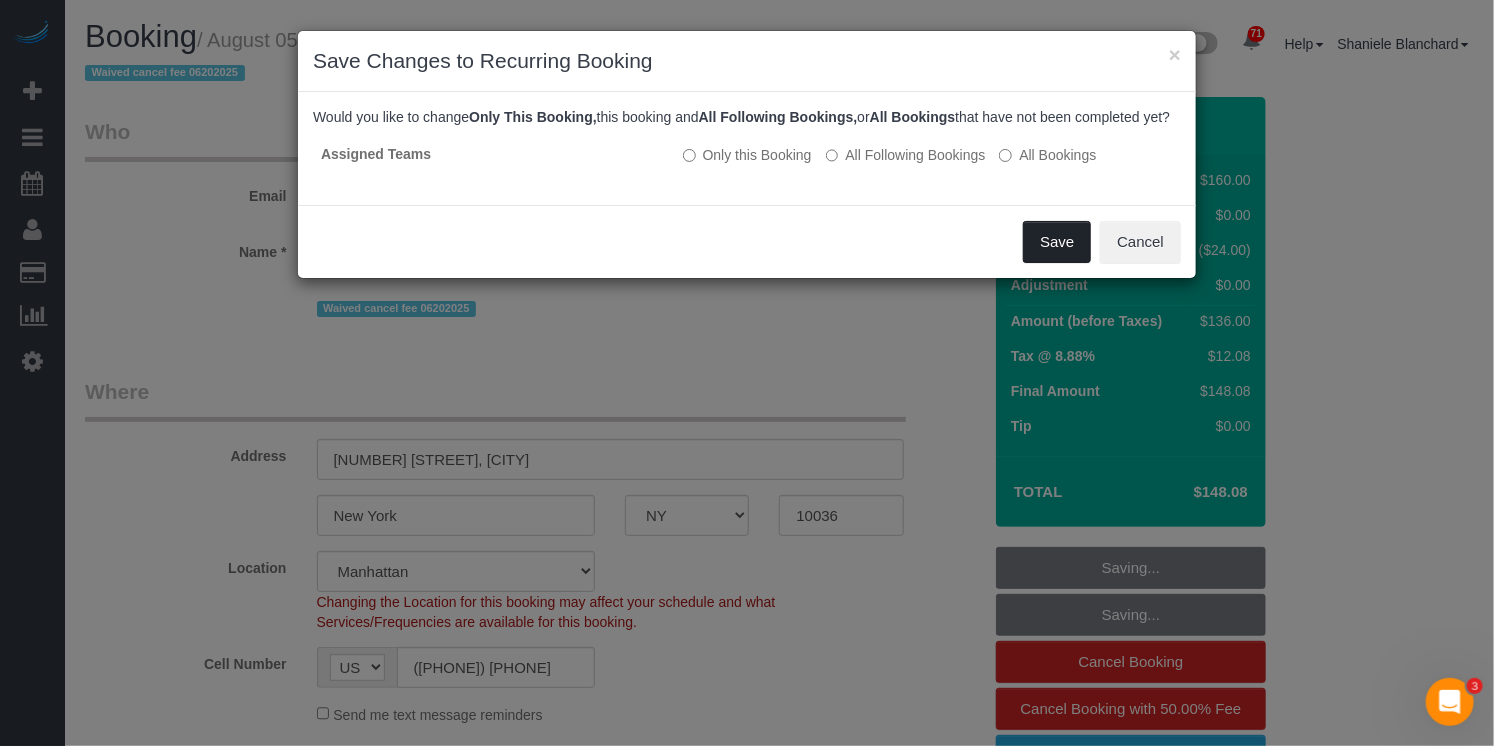 click on "Save" at bounding box center [1057, 242] 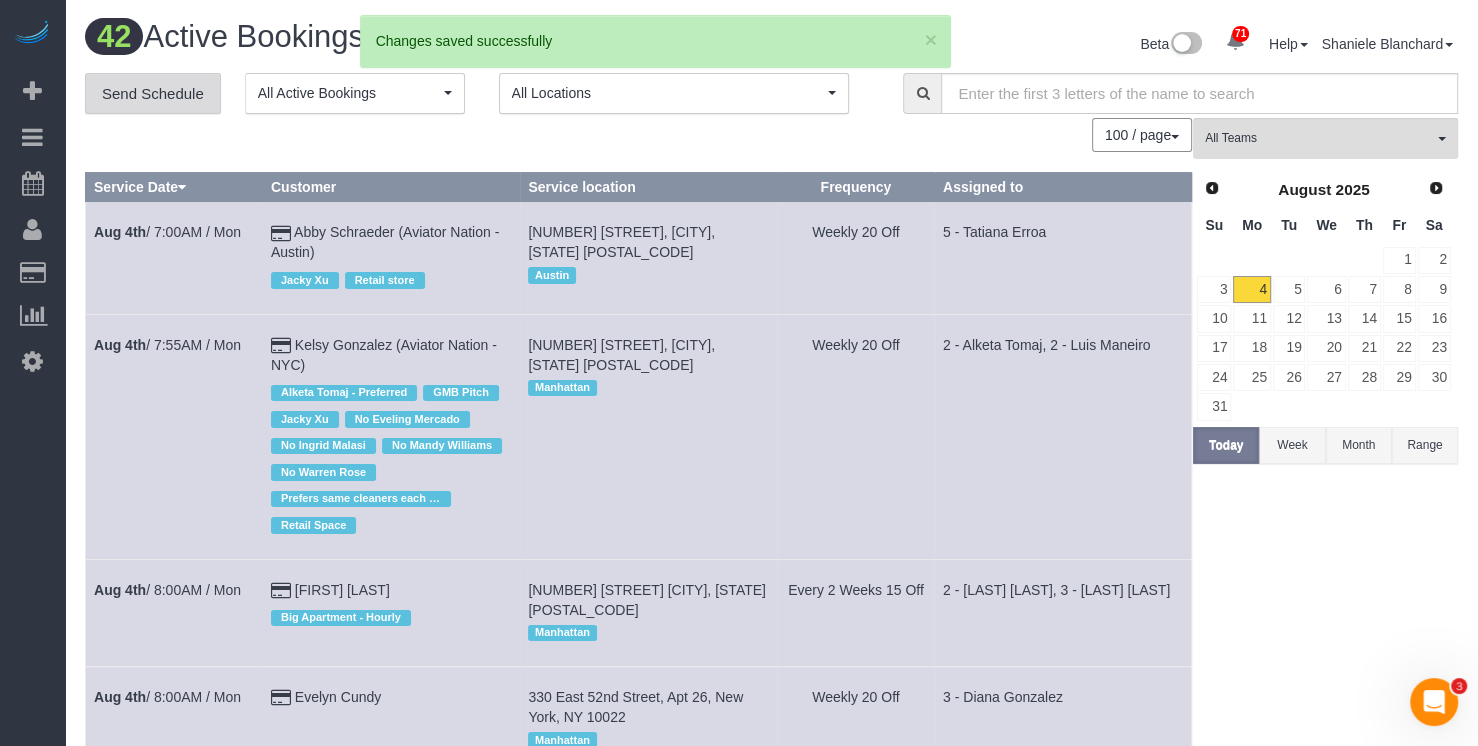 click on "Send Schedule" at bounding box center (153, 94) 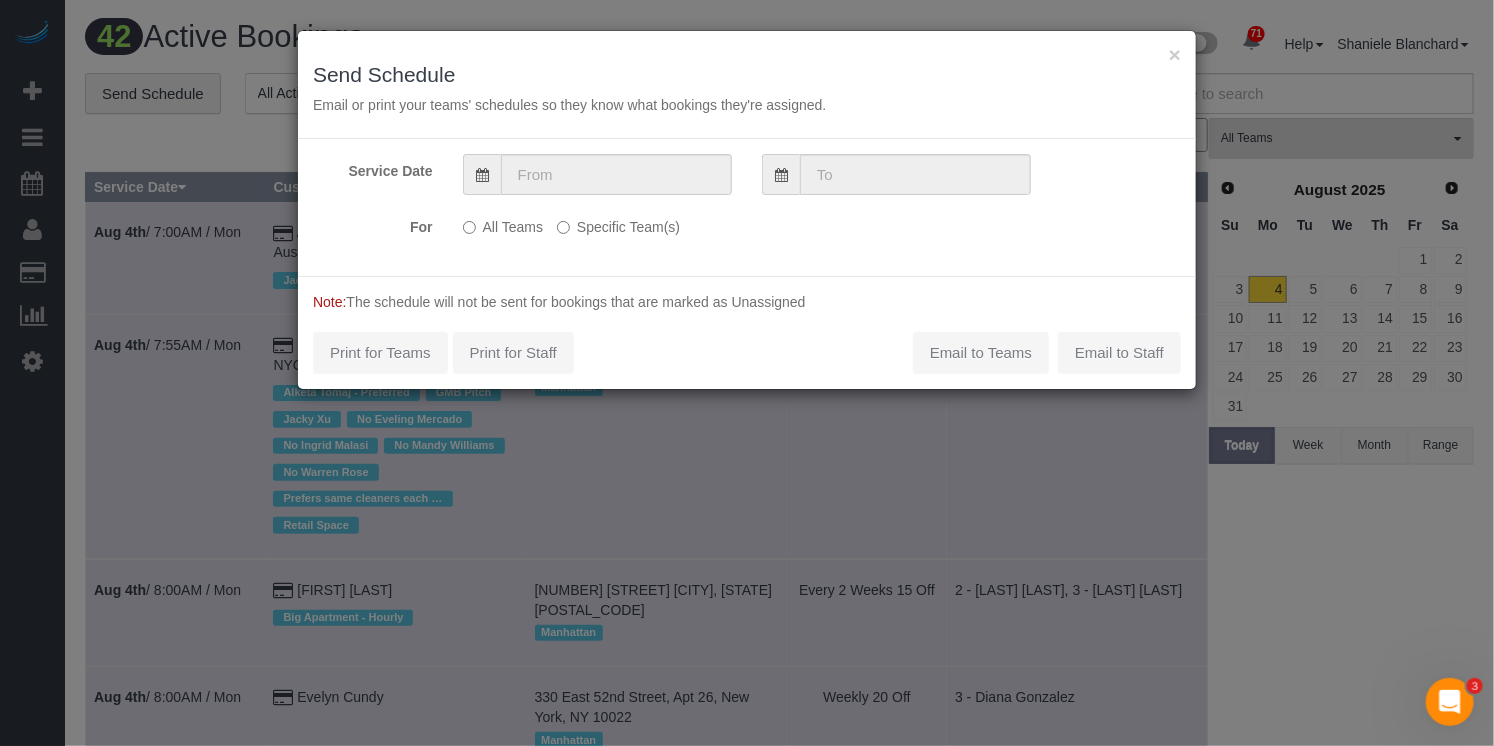 click on "Service Date
For
All Teams
Specific Team(s)
Choose Team(s)
* - [LAST]
* [FIRST] [LAST] - Test
0 - [LAST] [LAST]
0 - [FIRST] [LAST] [LAST]" at bounding box center (747, 207) 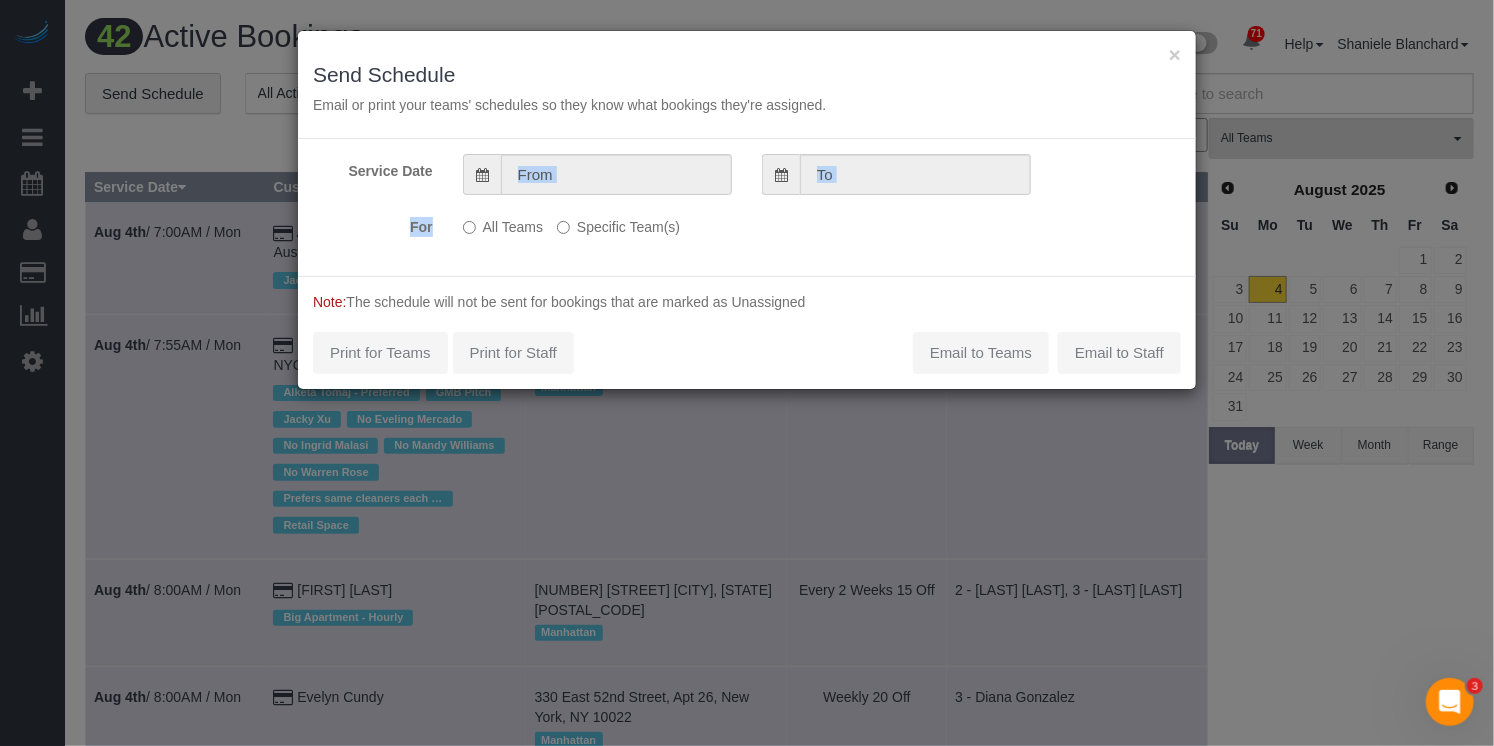 click at bounding box center (616, 174) 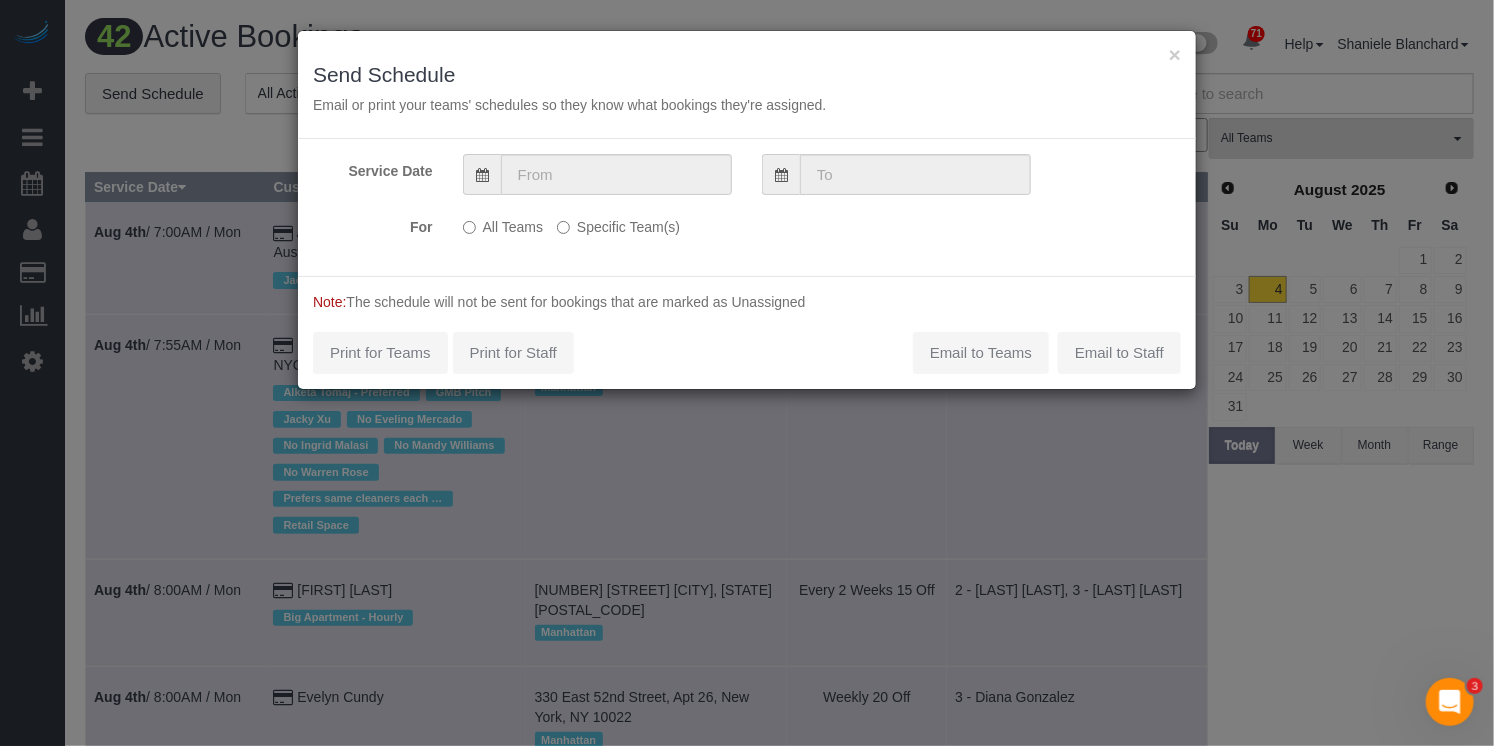 click on "Service Date
For
All Teams
Specific Team(s)
Choose Team(s)
* - [LAST]
* [FIRST] [LAST] - Test
0 - [LAST] [LAST]
0 - [FIRST] [LAST] [LAST]" at bounding box center [747, 207] 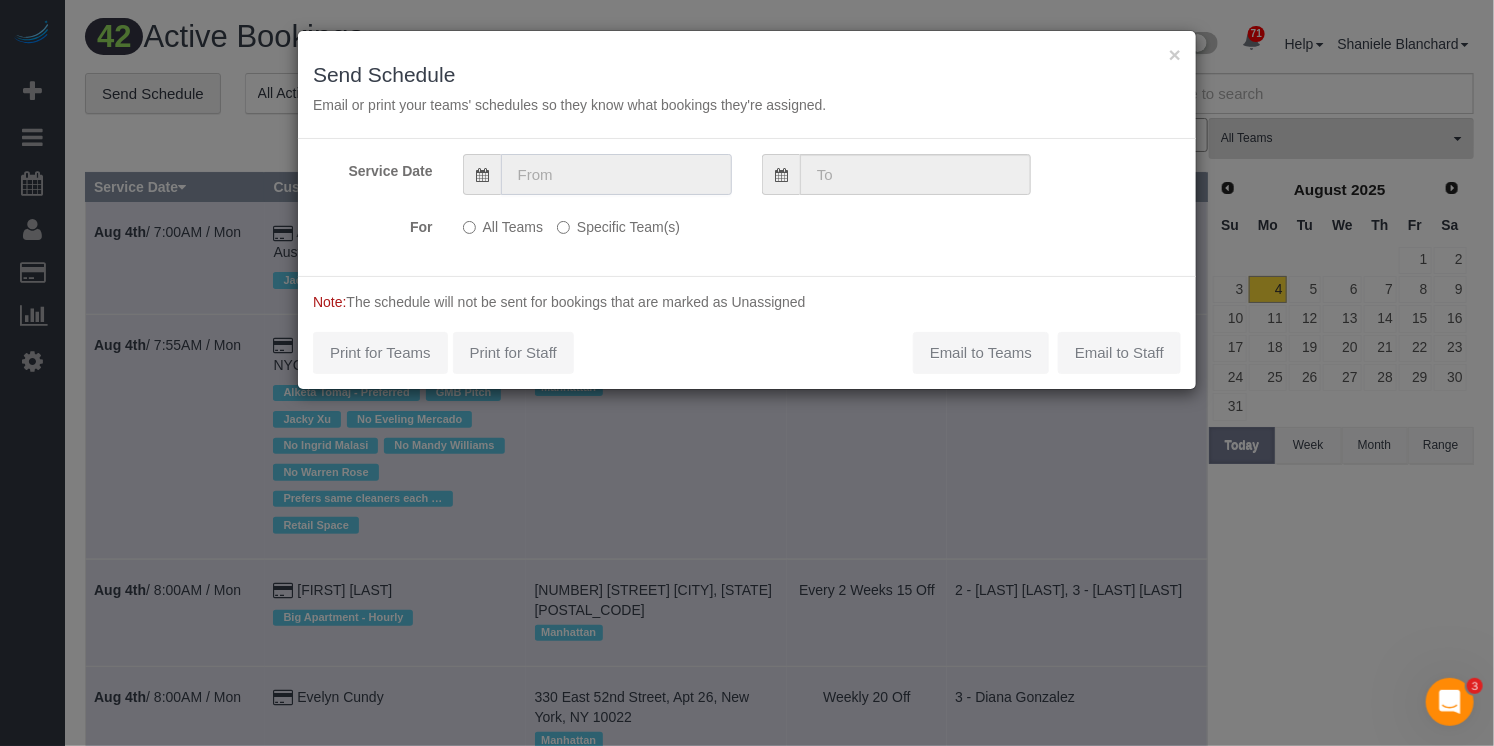 click at bounding box center [616, 174] 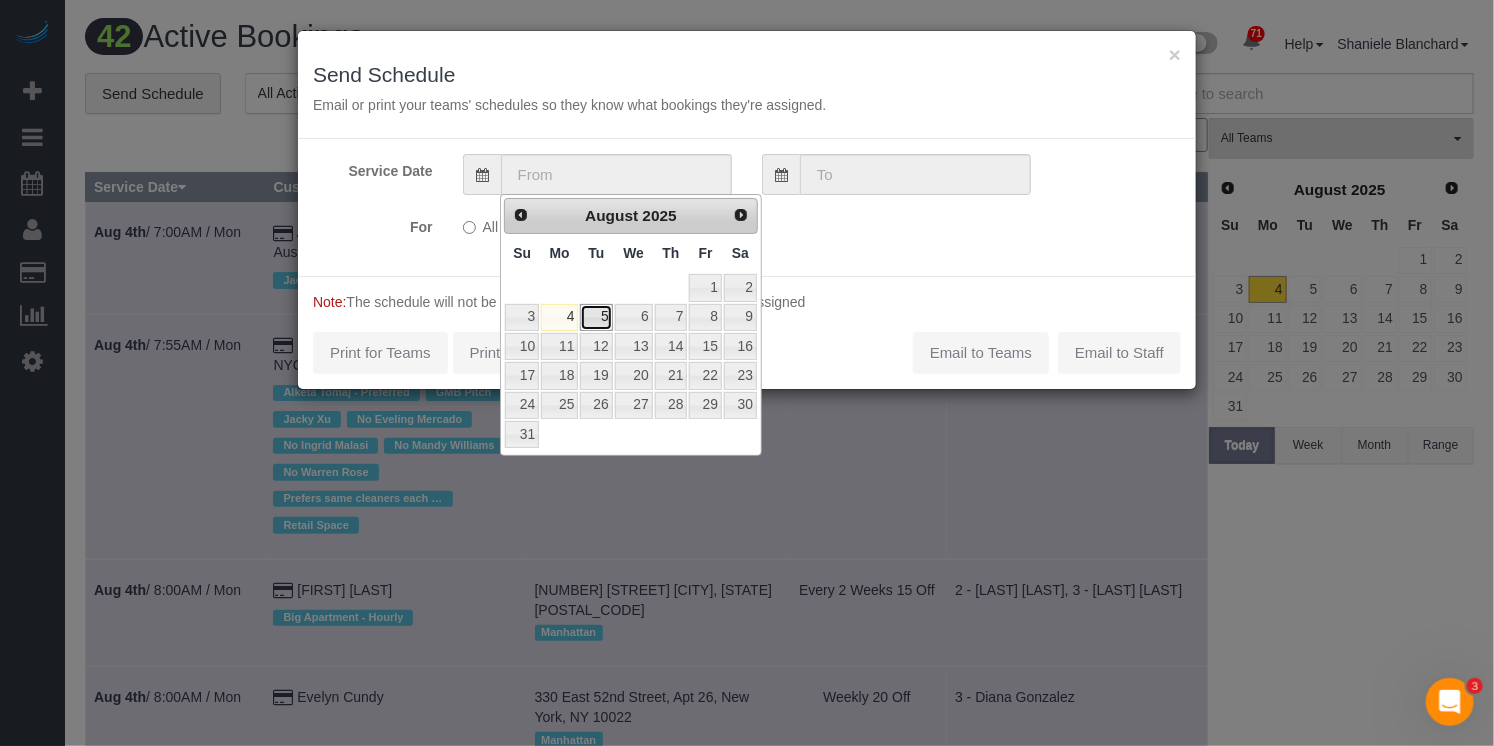 click on "5" at bounding box center [596, 317] 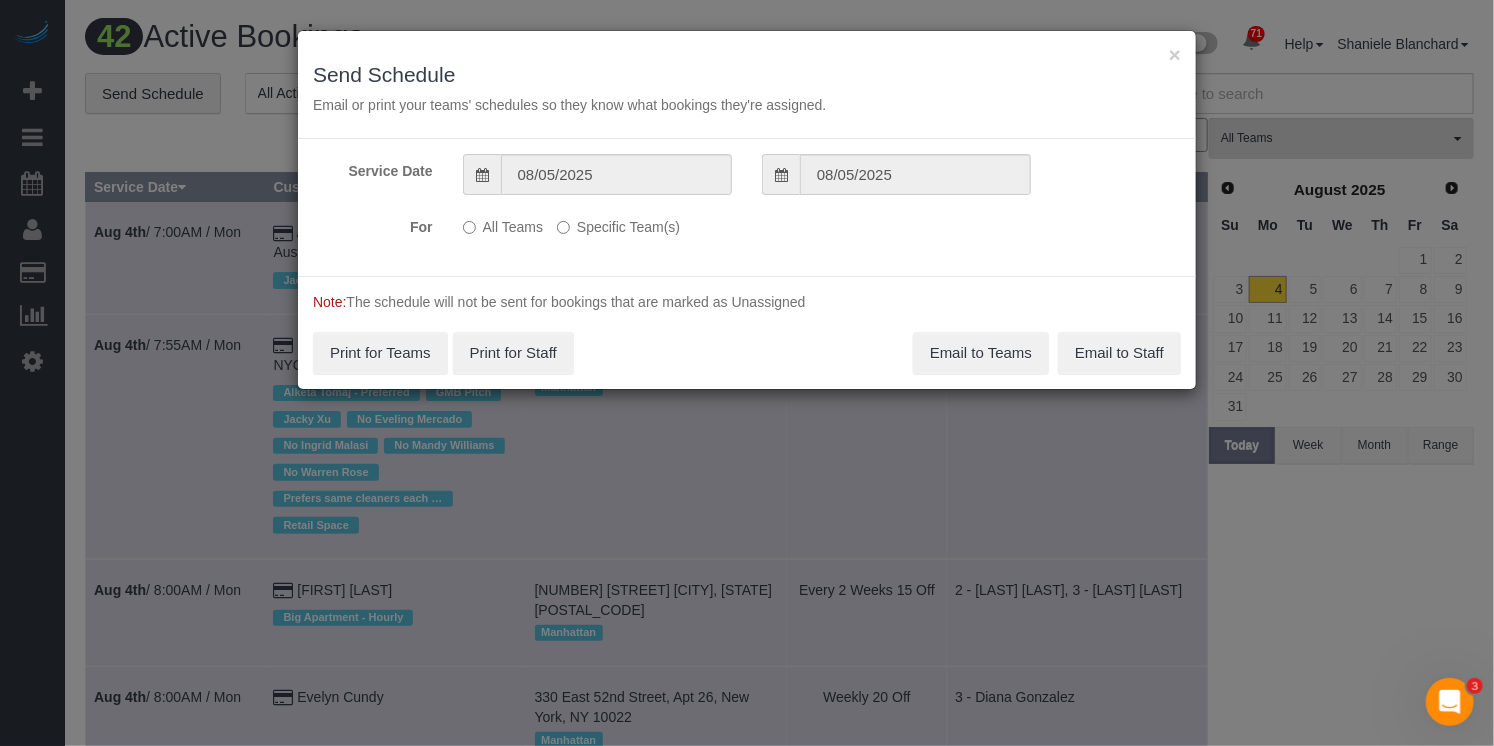click on "Specific Team(s)" at bounding box center [618, 223] 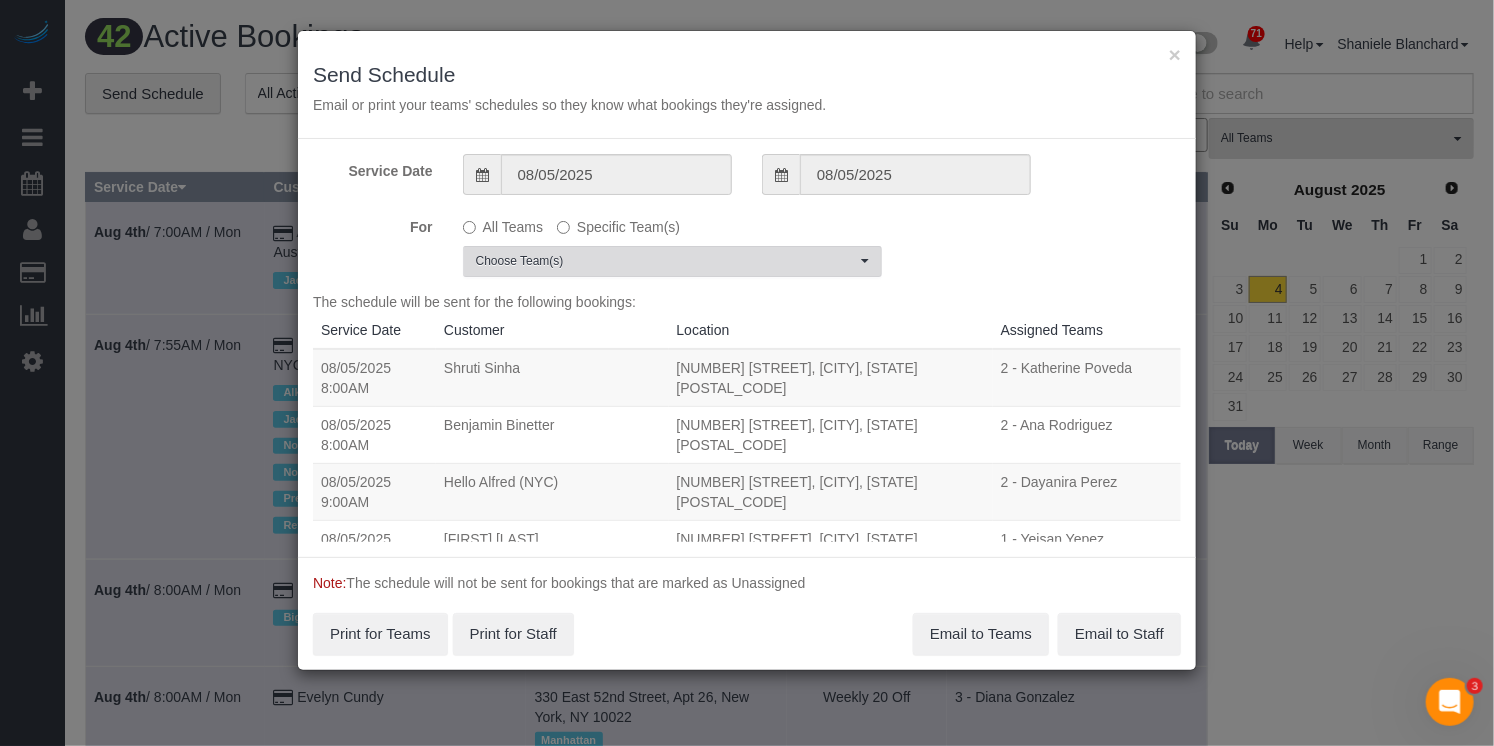 click on "Choose Team(s)" at bounding box center (672, 261) 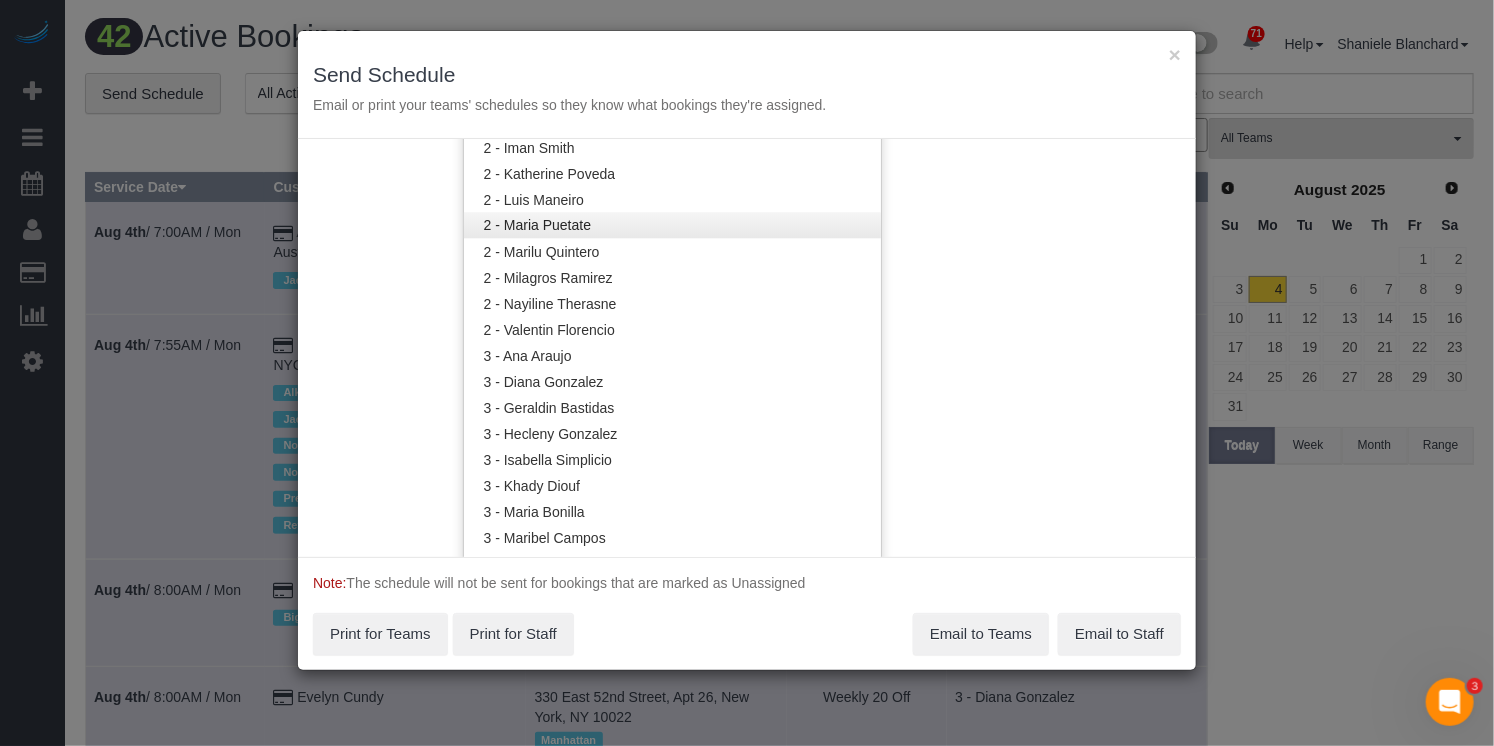 scroll, scrollTop: 1417, scrollLeft: 0, axis: vertical 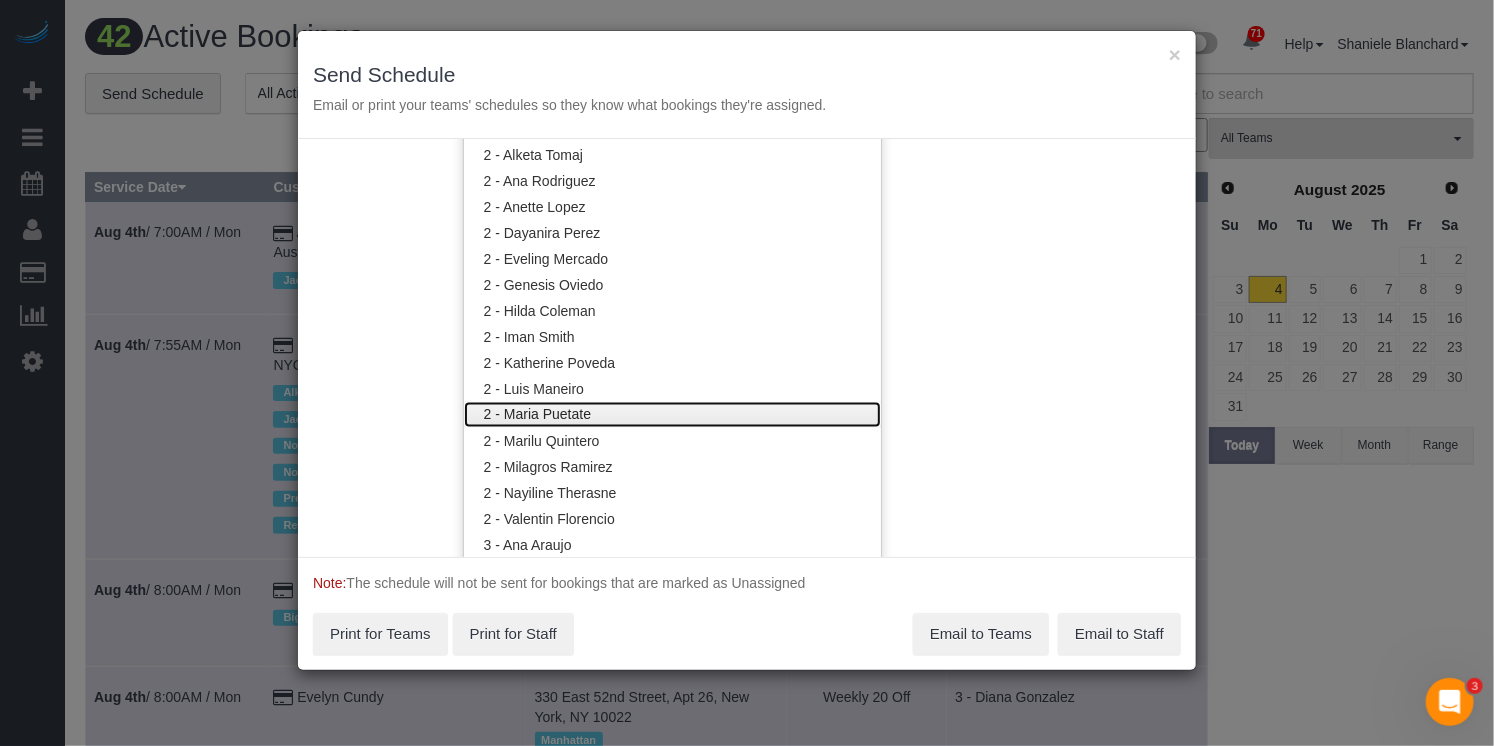 click on "2 - Maria Puetate" at bounding box center [672, 415] 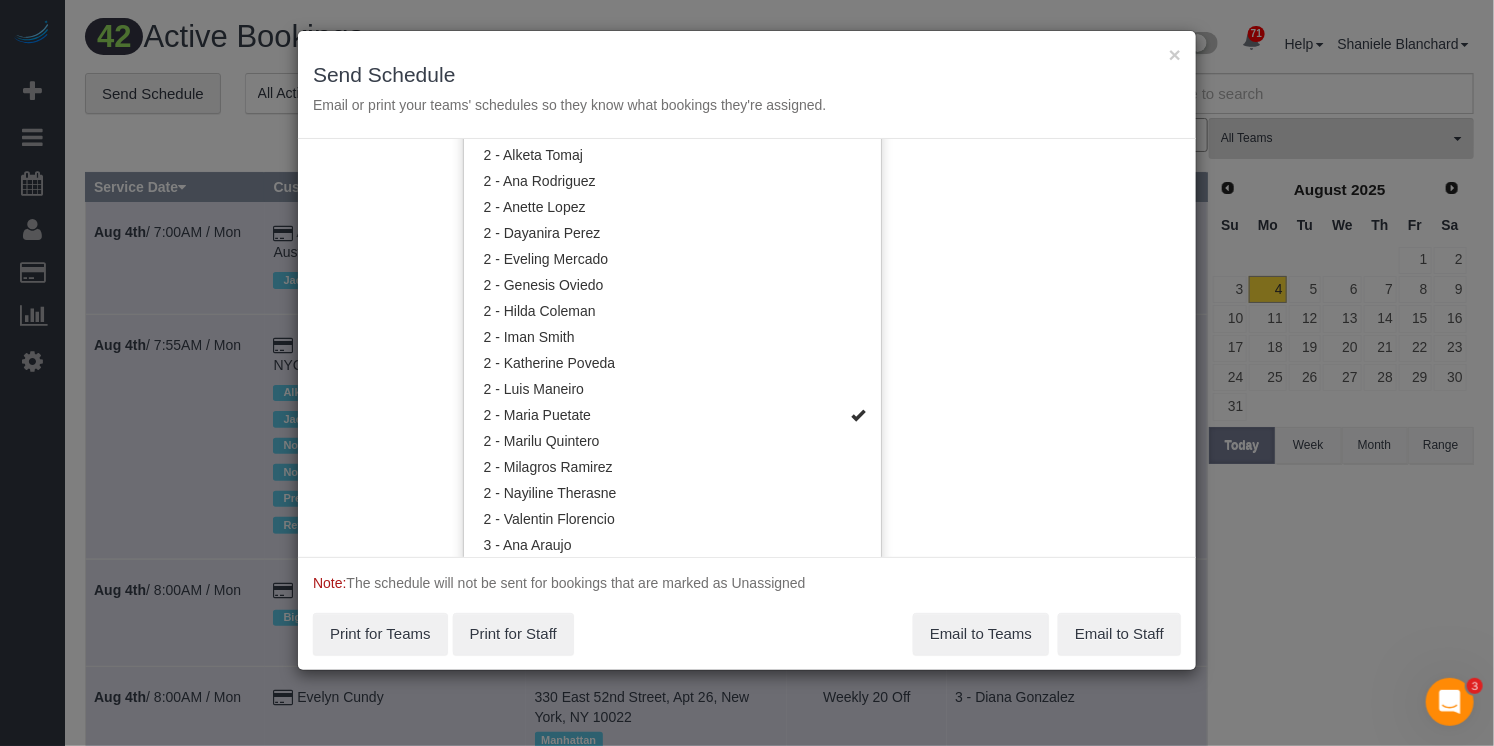 click on "Service Date
[DATE]
[DATE]
For
All Teams
Specific Team(s)
2 - [FIRST] [LAST]
Choose Team(s)
* - [INITIALS].
* [FIRST] [LAST] - Test
0 - [FIRST] [LAST]
0 - [FIRST] [LAST] [LAST]" at bounding box center (747, 348) 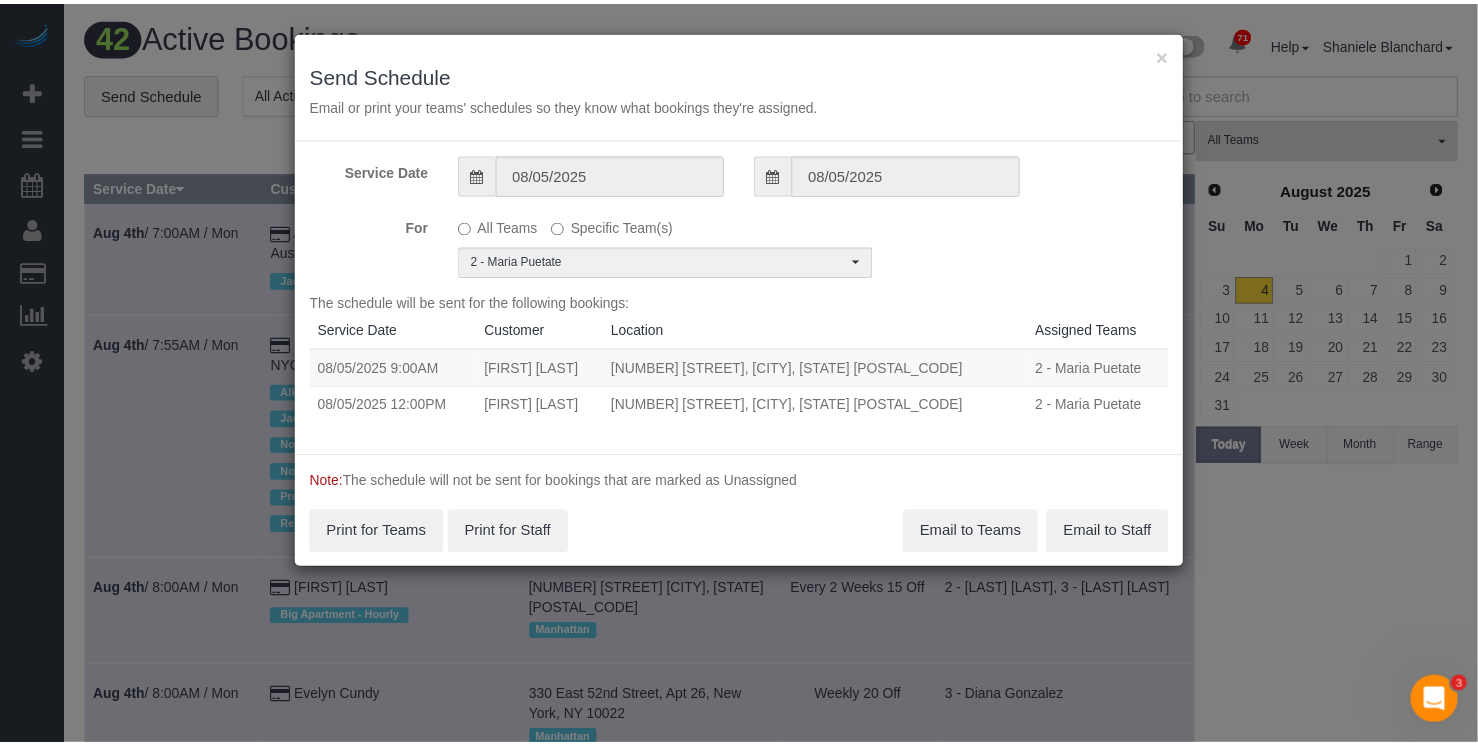 scroll, scrollTop: 0, scrollLeft: 0, axis: both 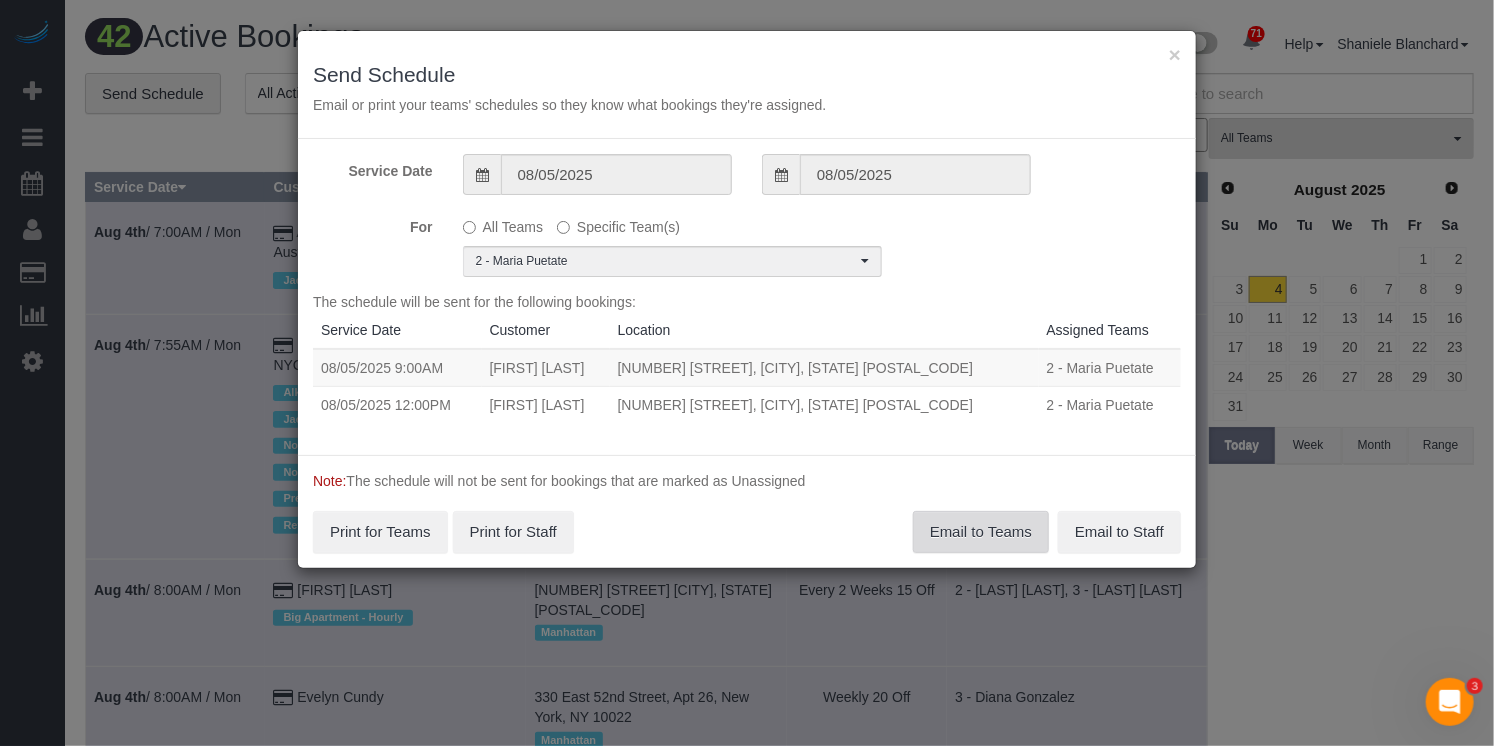 click on "Email to Teams" at bounding box center [981, 532] 